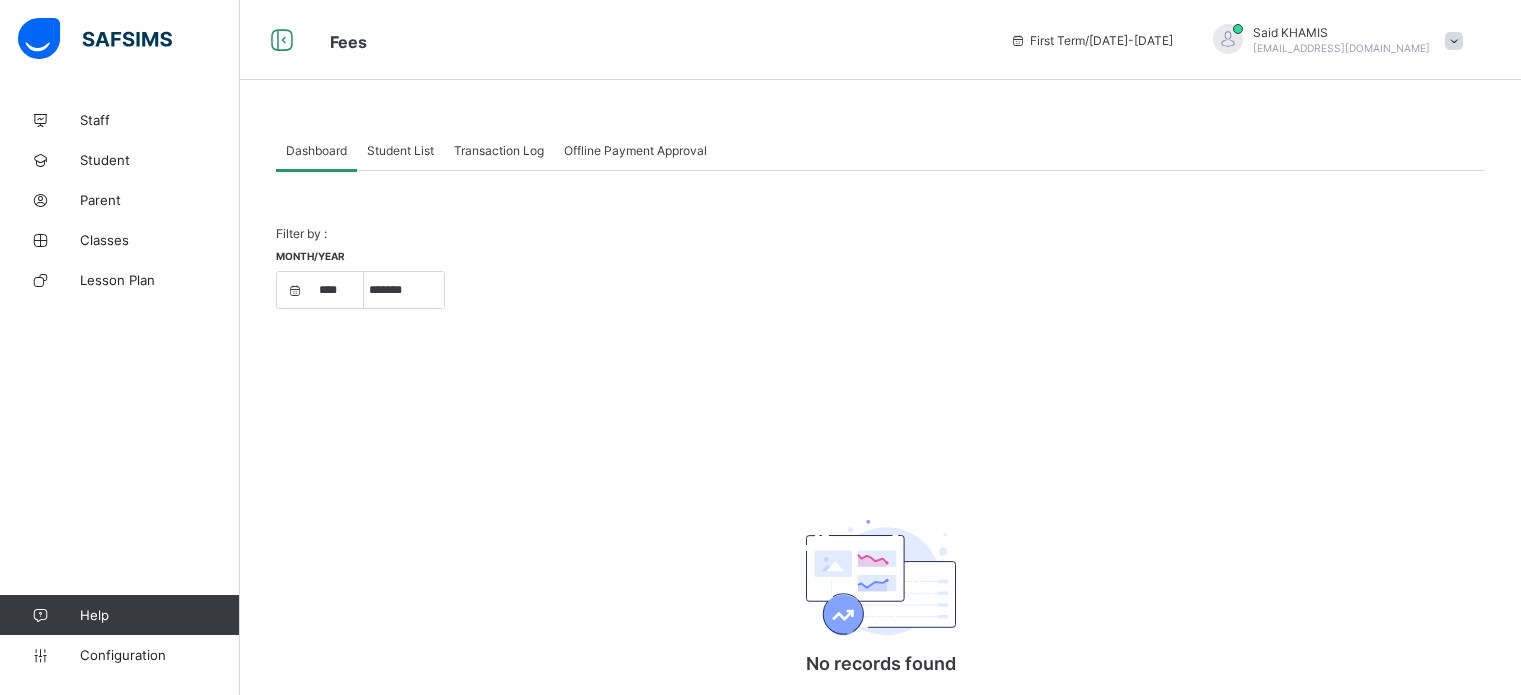 select on "****" 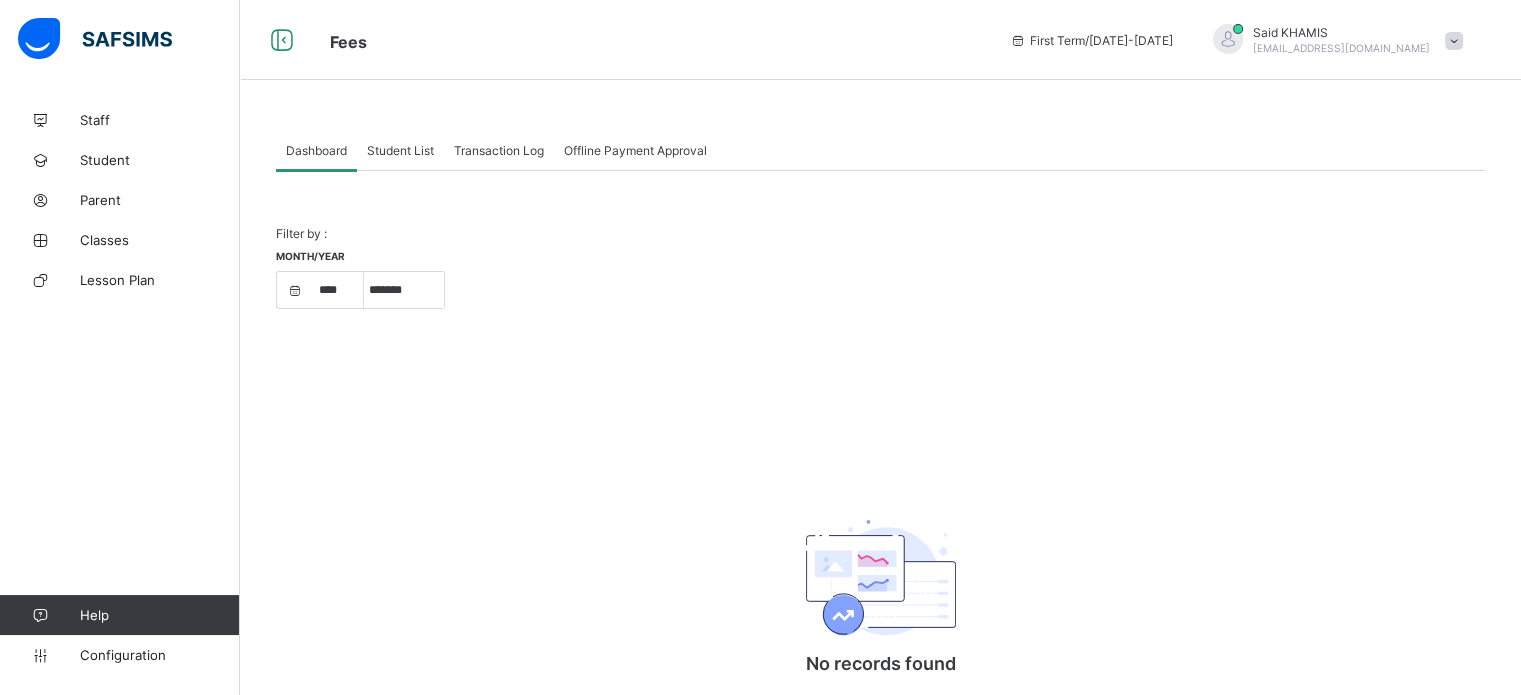 click on "Student List" at bounding box center (400, 150) 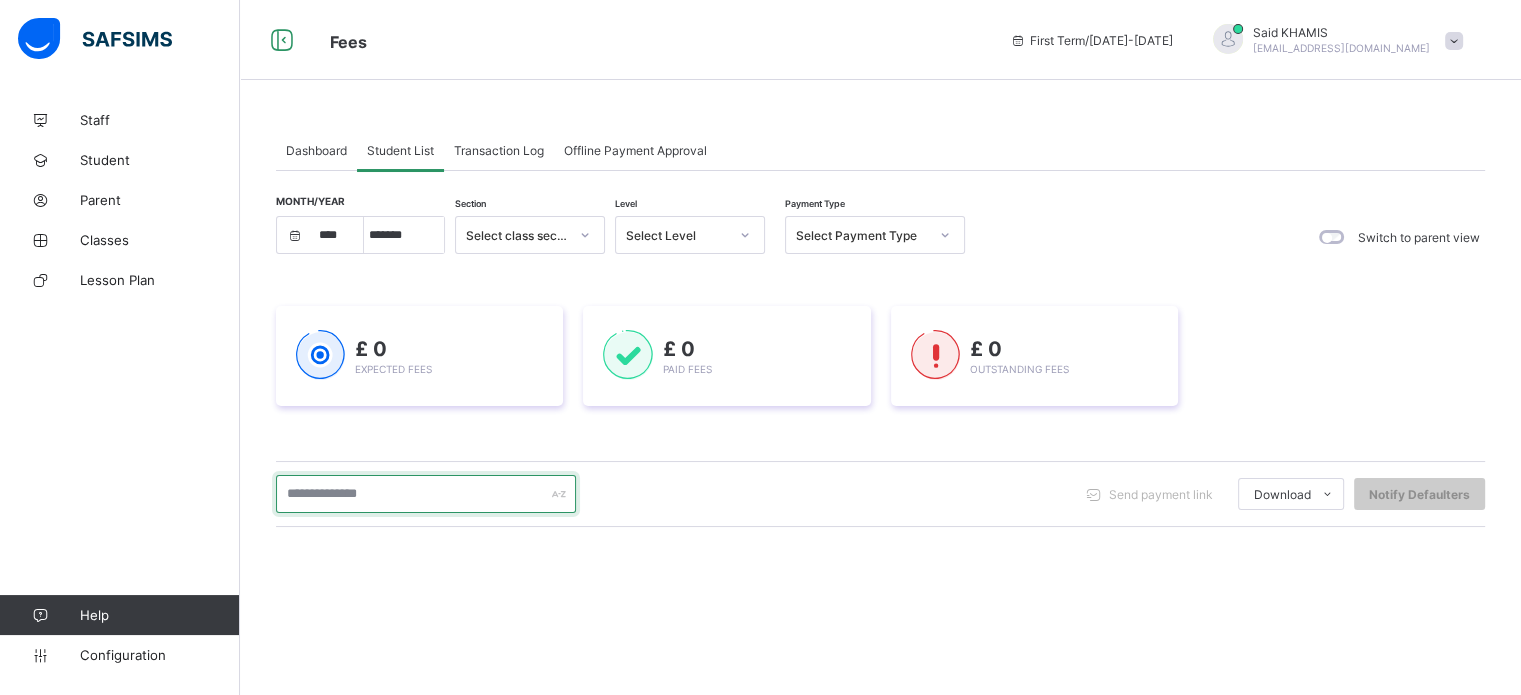 click at bounding box center (426, 494) 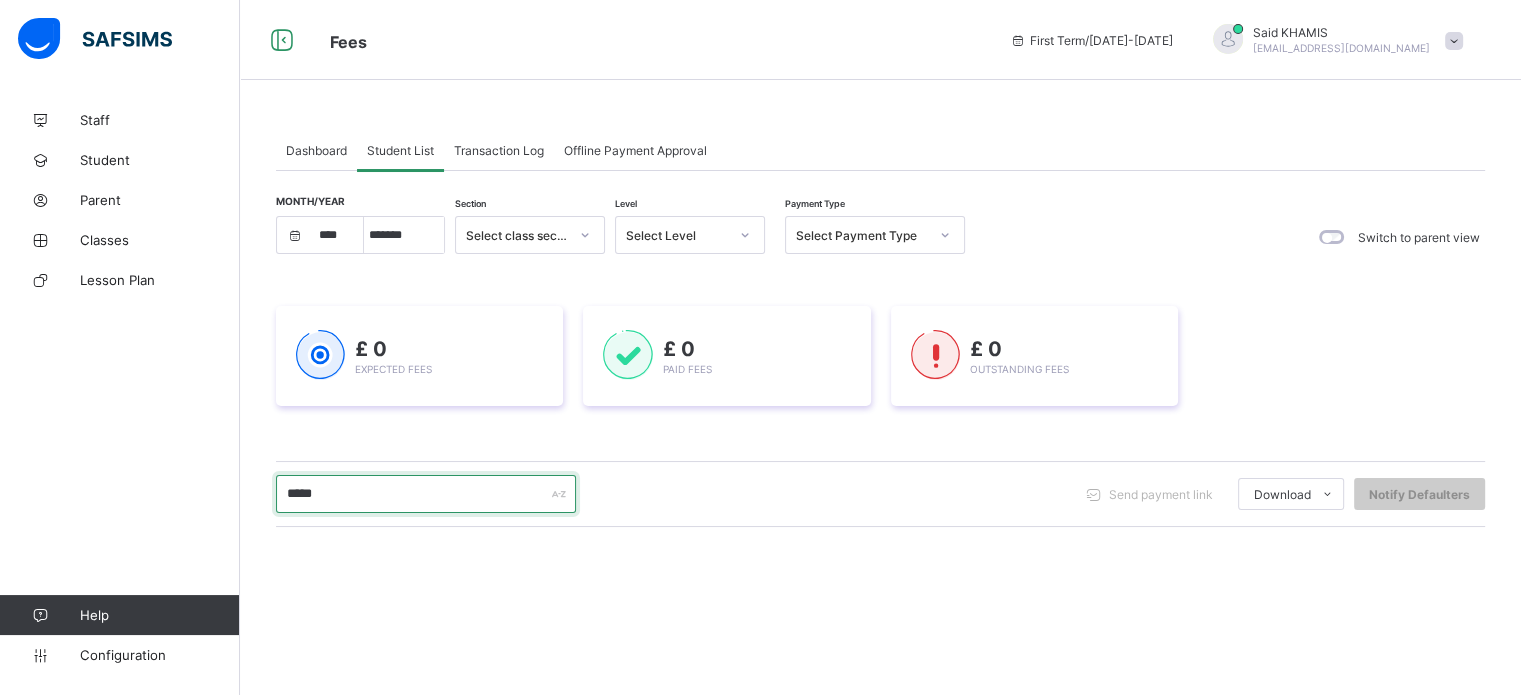 type on "*****" 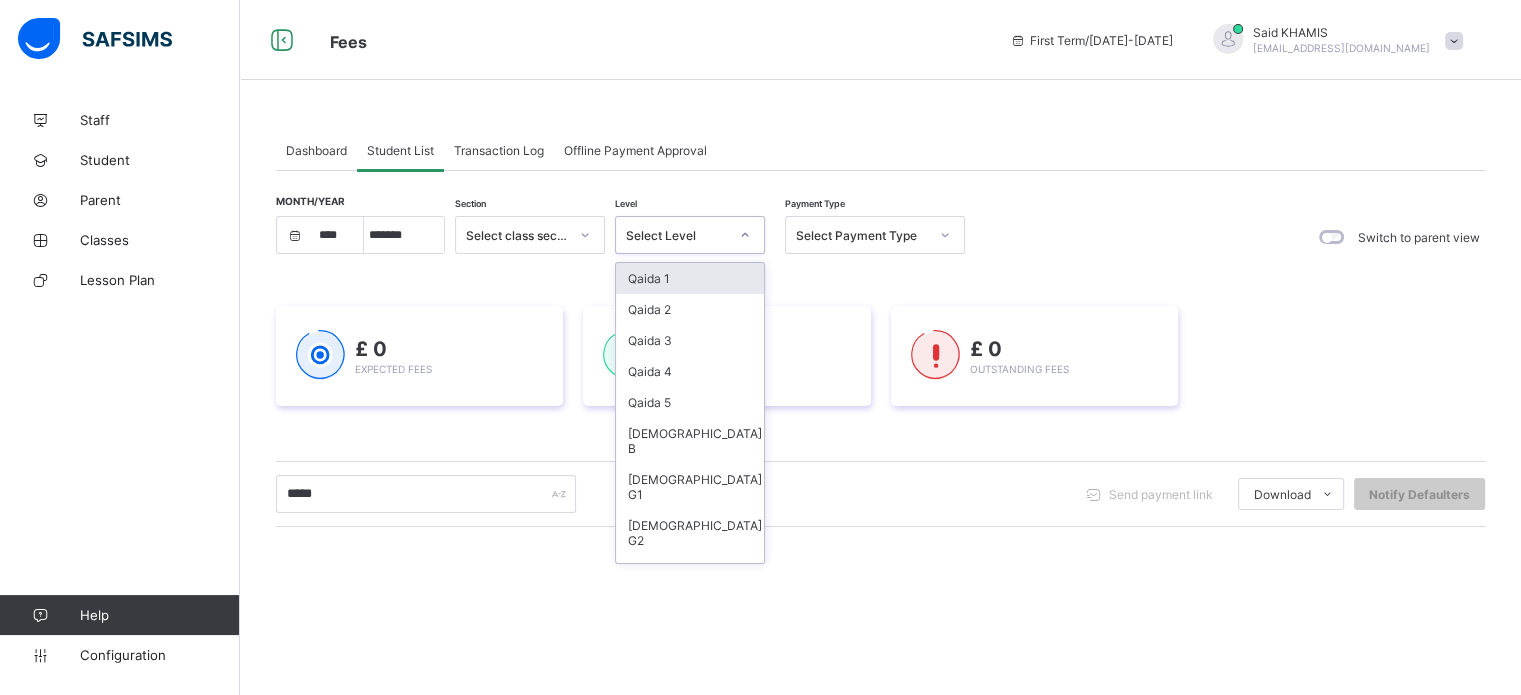 click 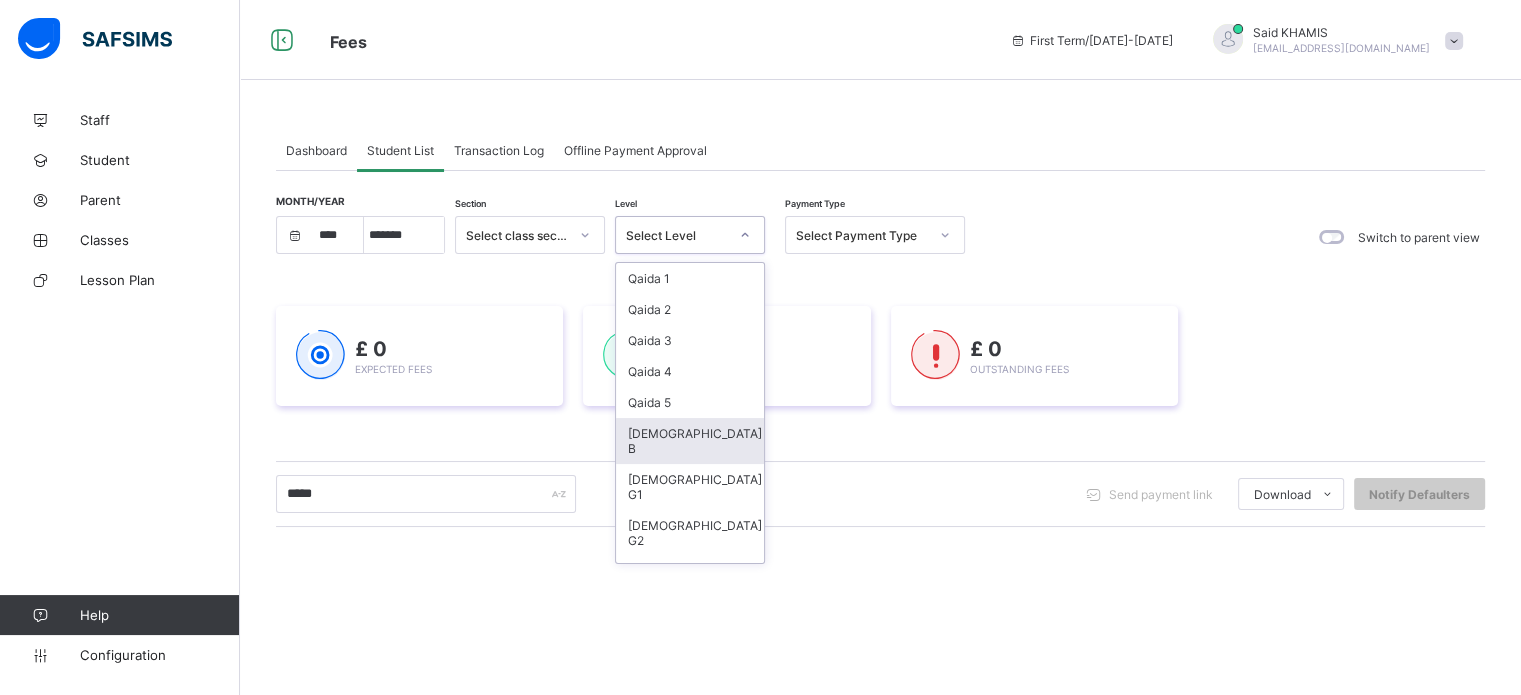 click on "[DEMOGRAPHIC_DATA] B" at bounding box center (690, 441) 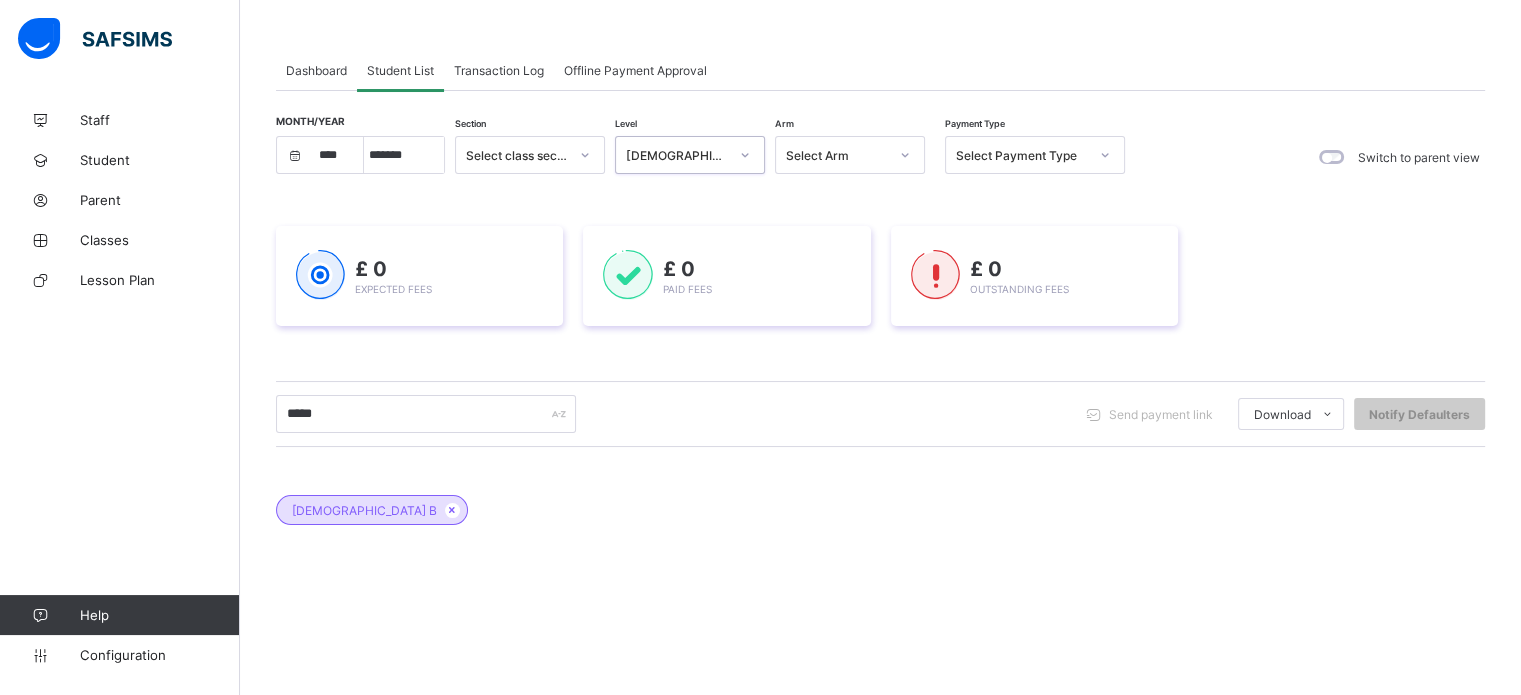 scroll, scrollTop: 141, scrollLeft: 0, axis: vertical 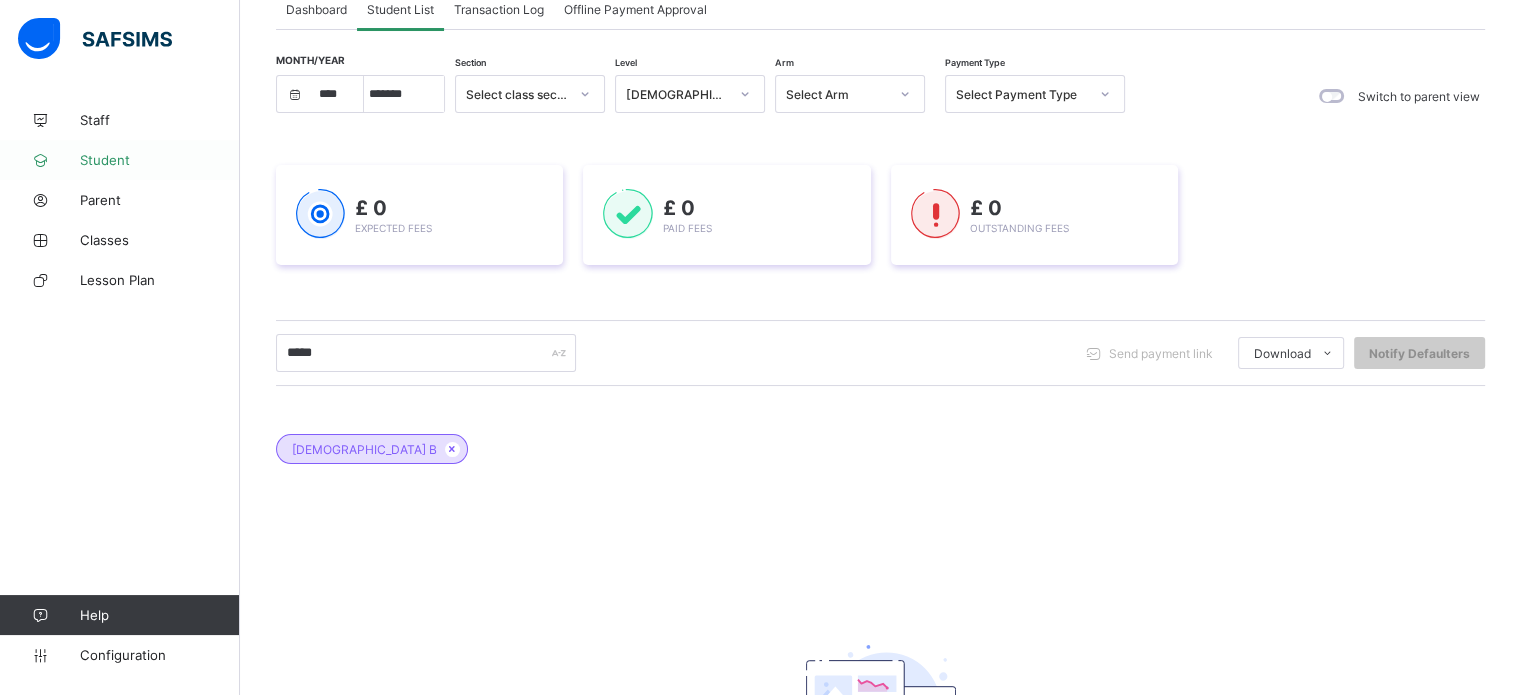 click on "Student" at bounding box center [160, 160] 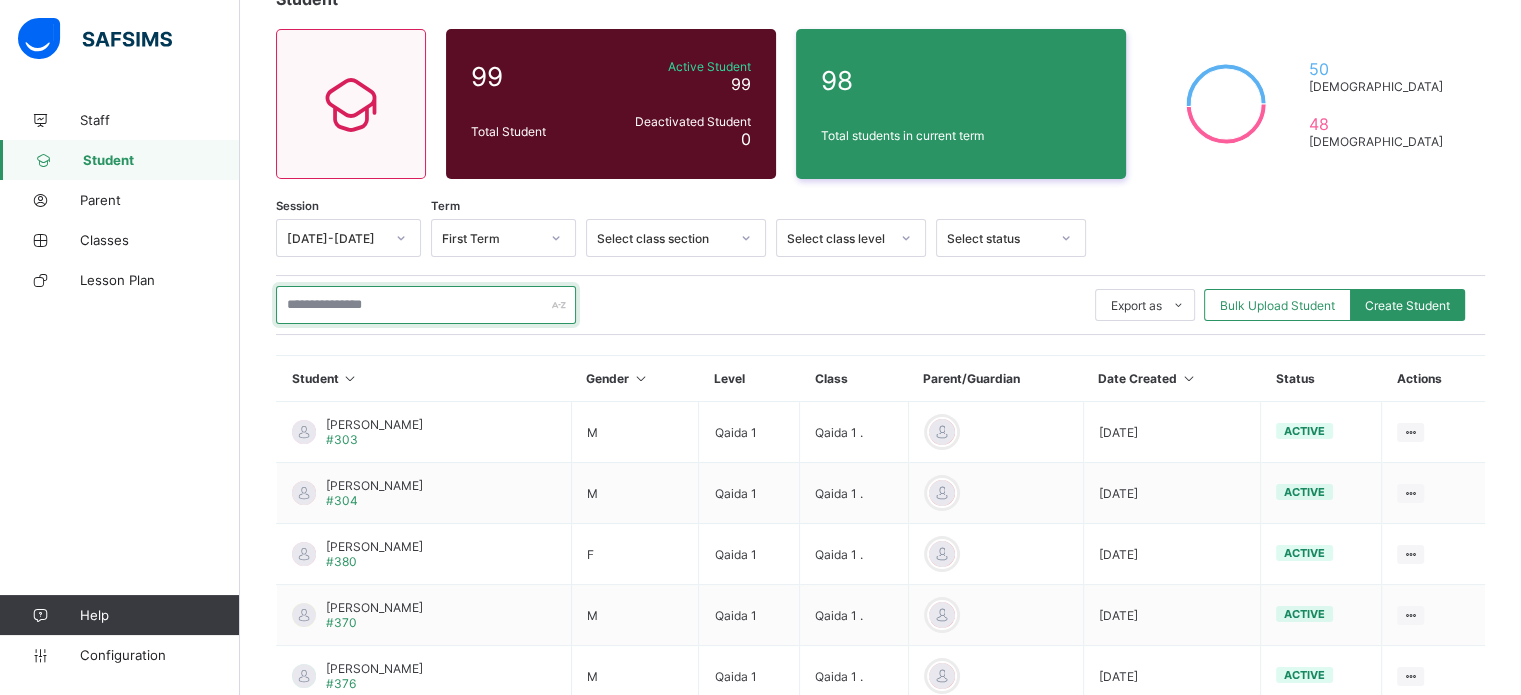 click at bounding box center [426, 305] 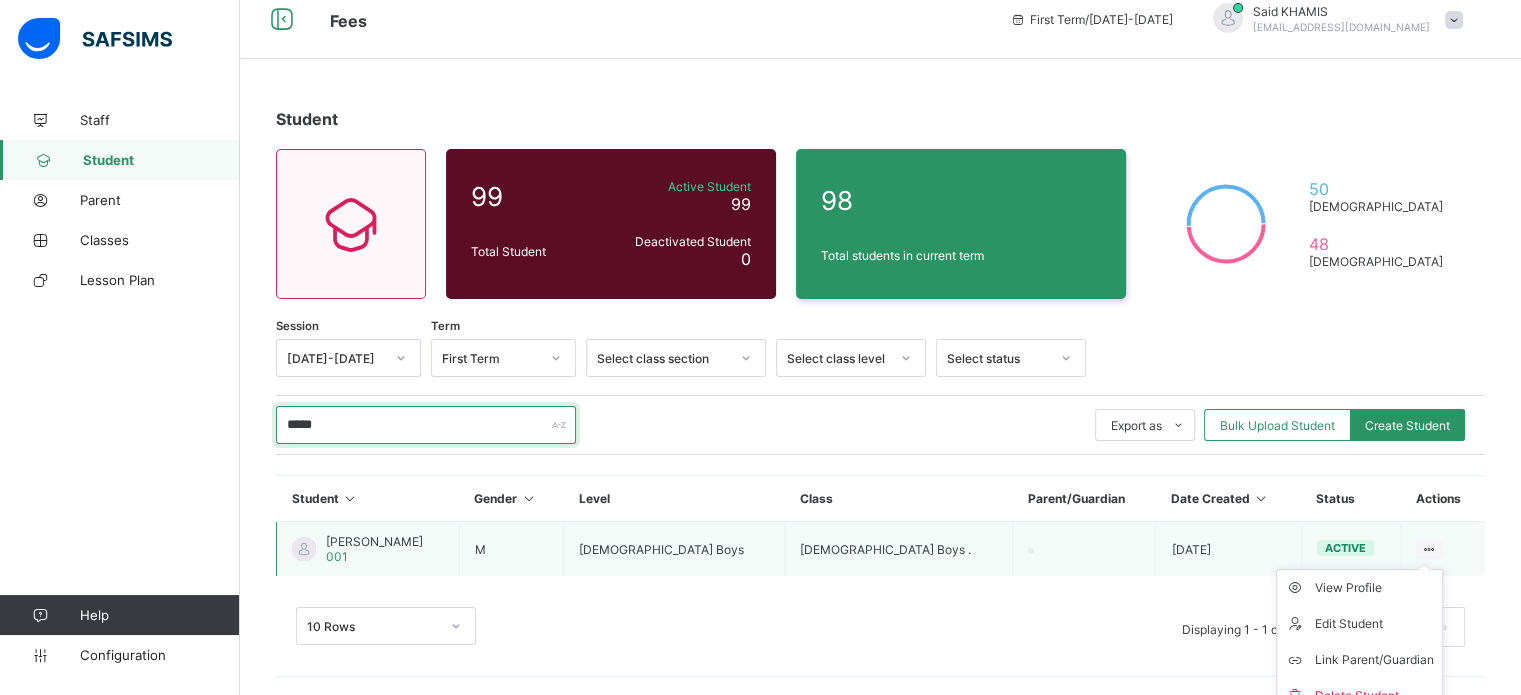 scroll, scrollTop: 39, scrollLeft: 0, axis: vertical 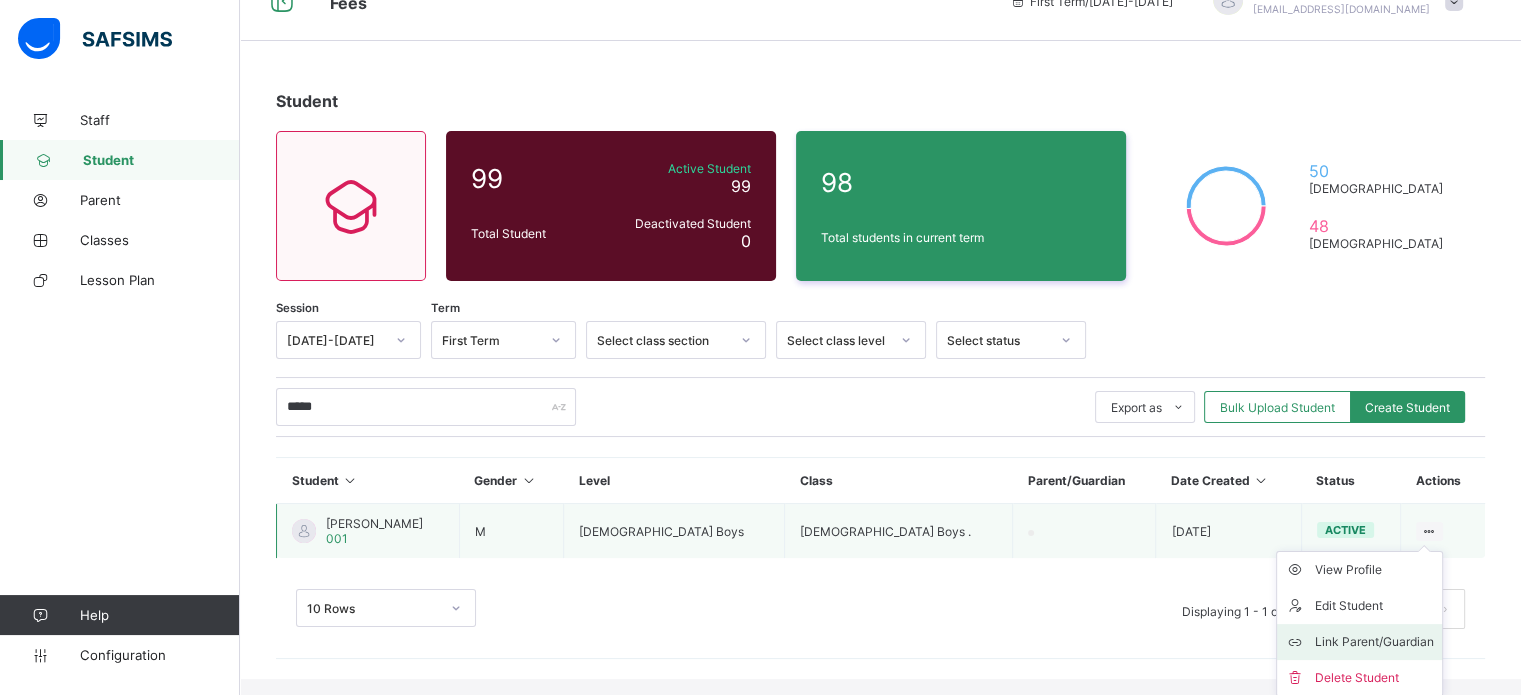 click on "Link Parent/Guardian" at bounding box center (1374, 642) 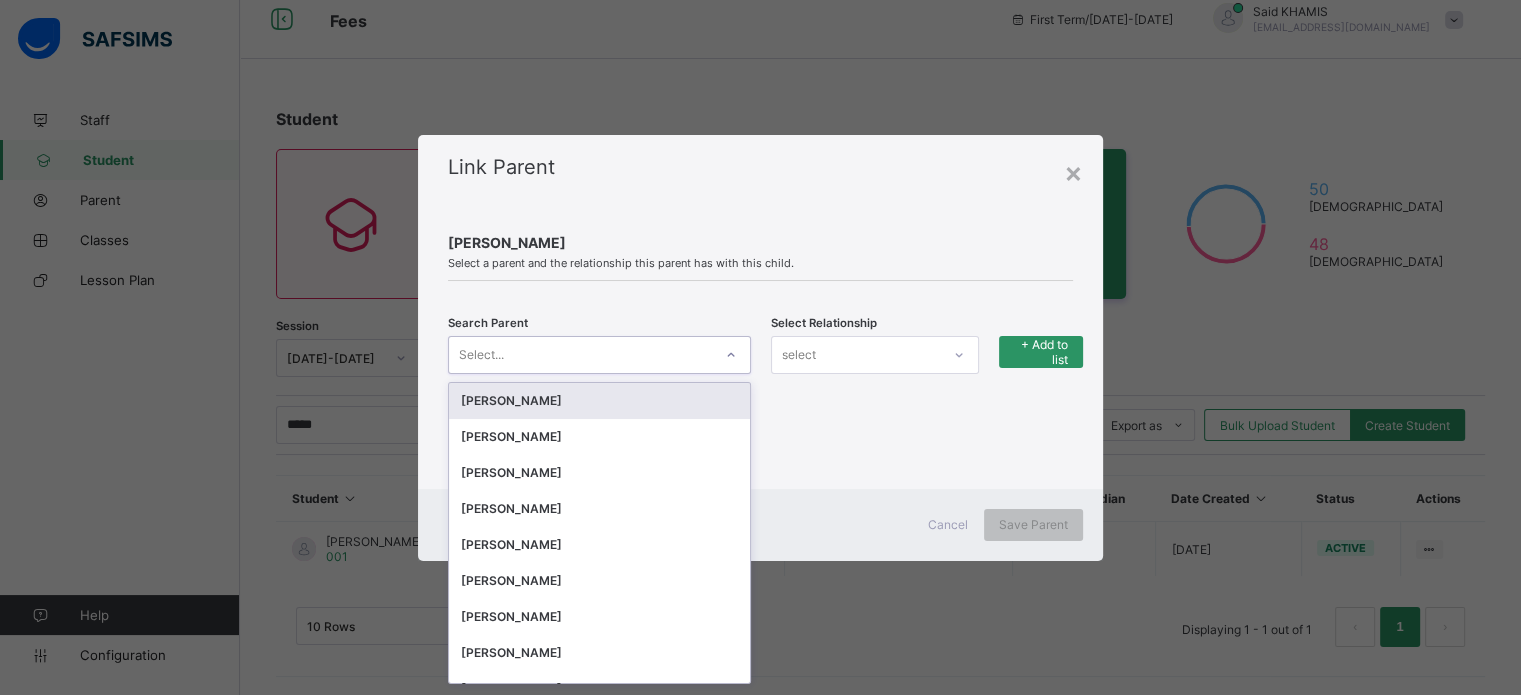 click 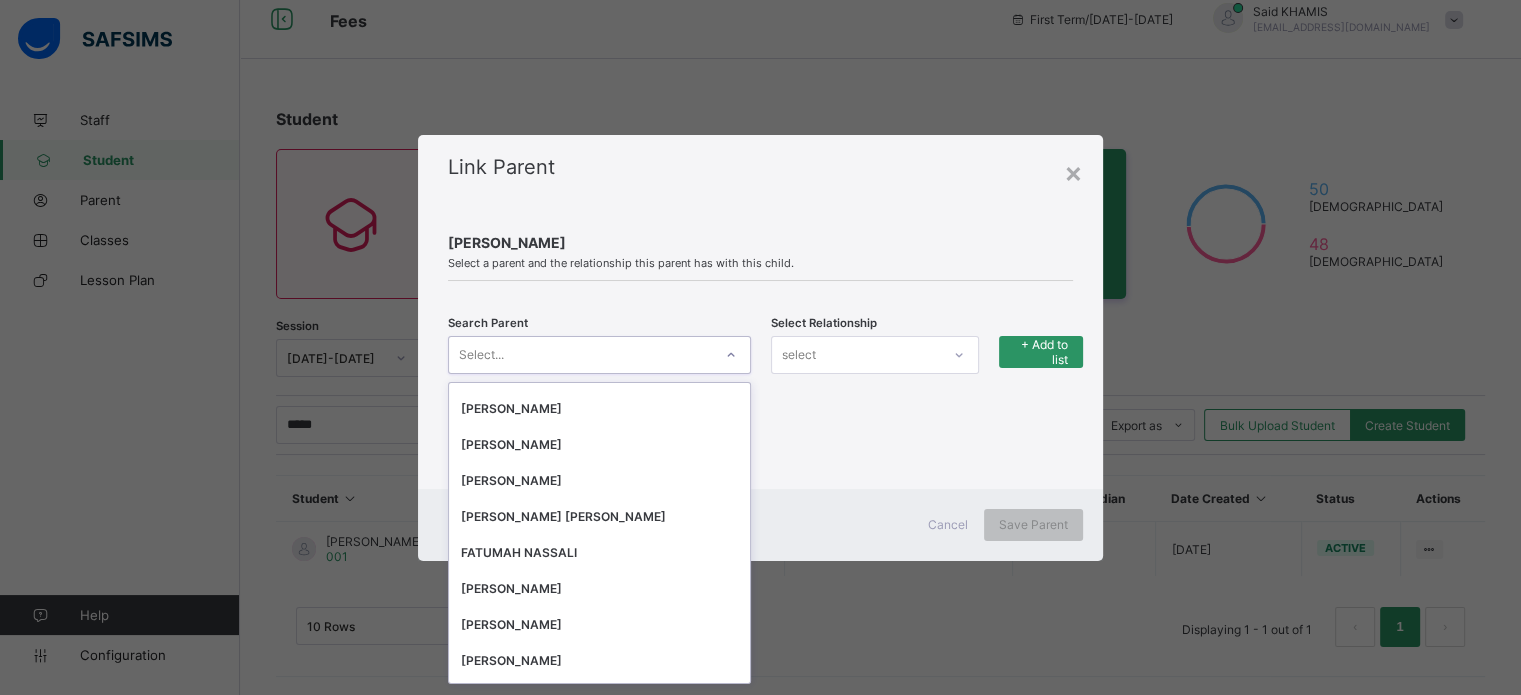 scroll, scrollTop: 0, scrollLeft: 0, axis: both 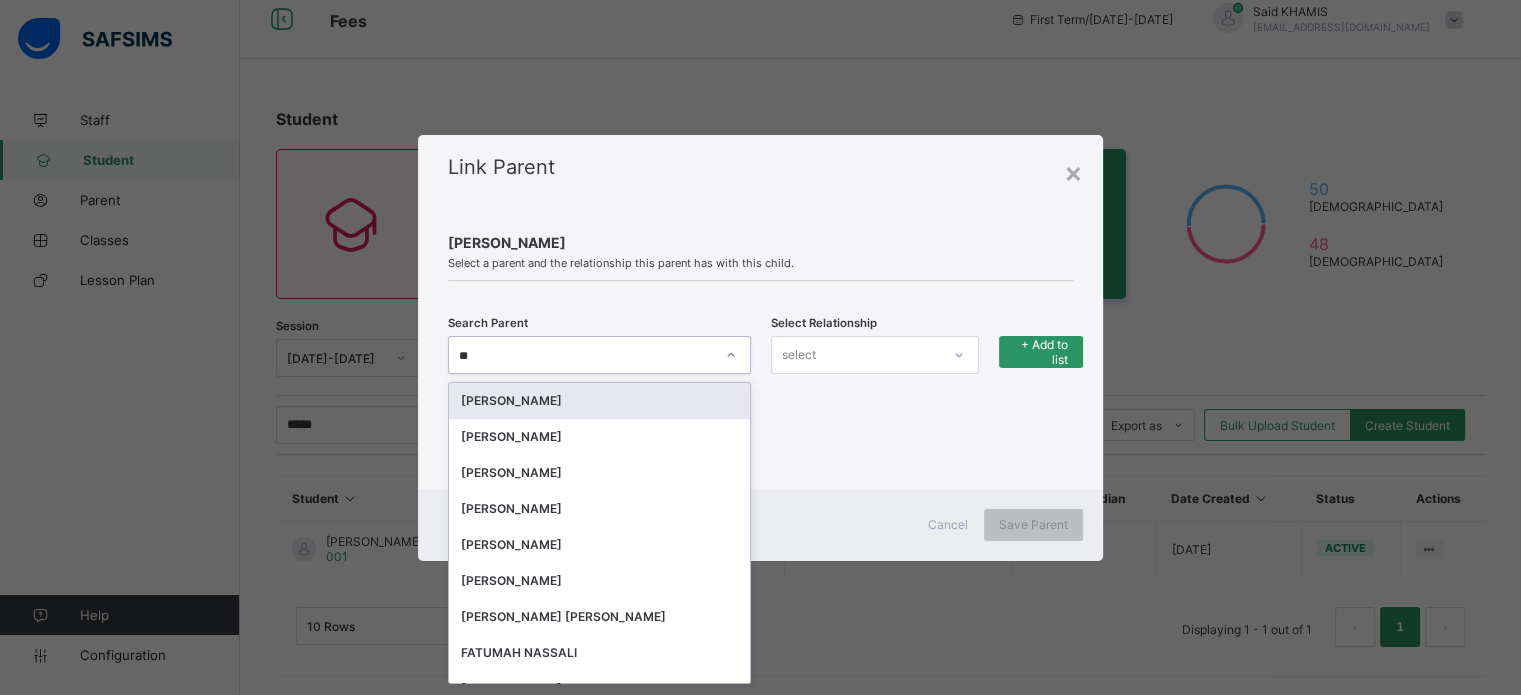 type on "*" 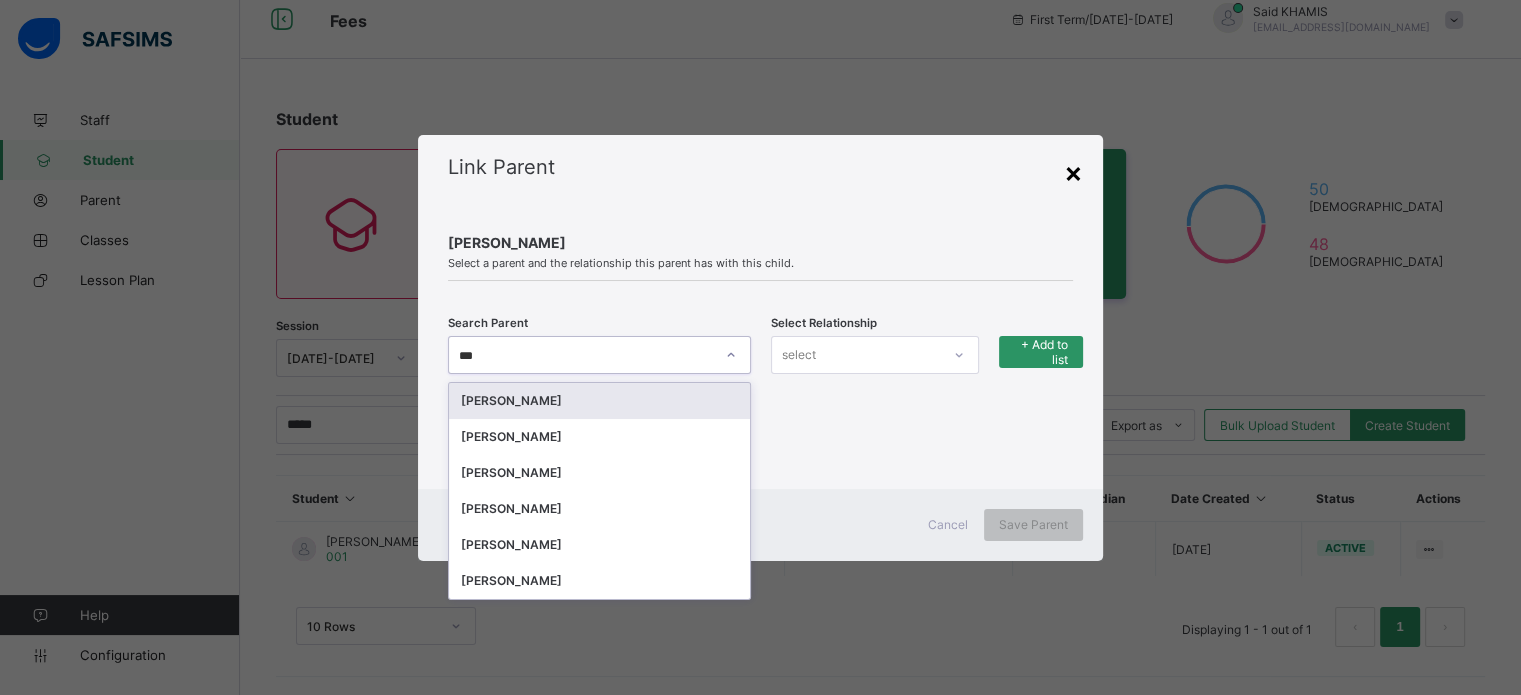 type on "***" 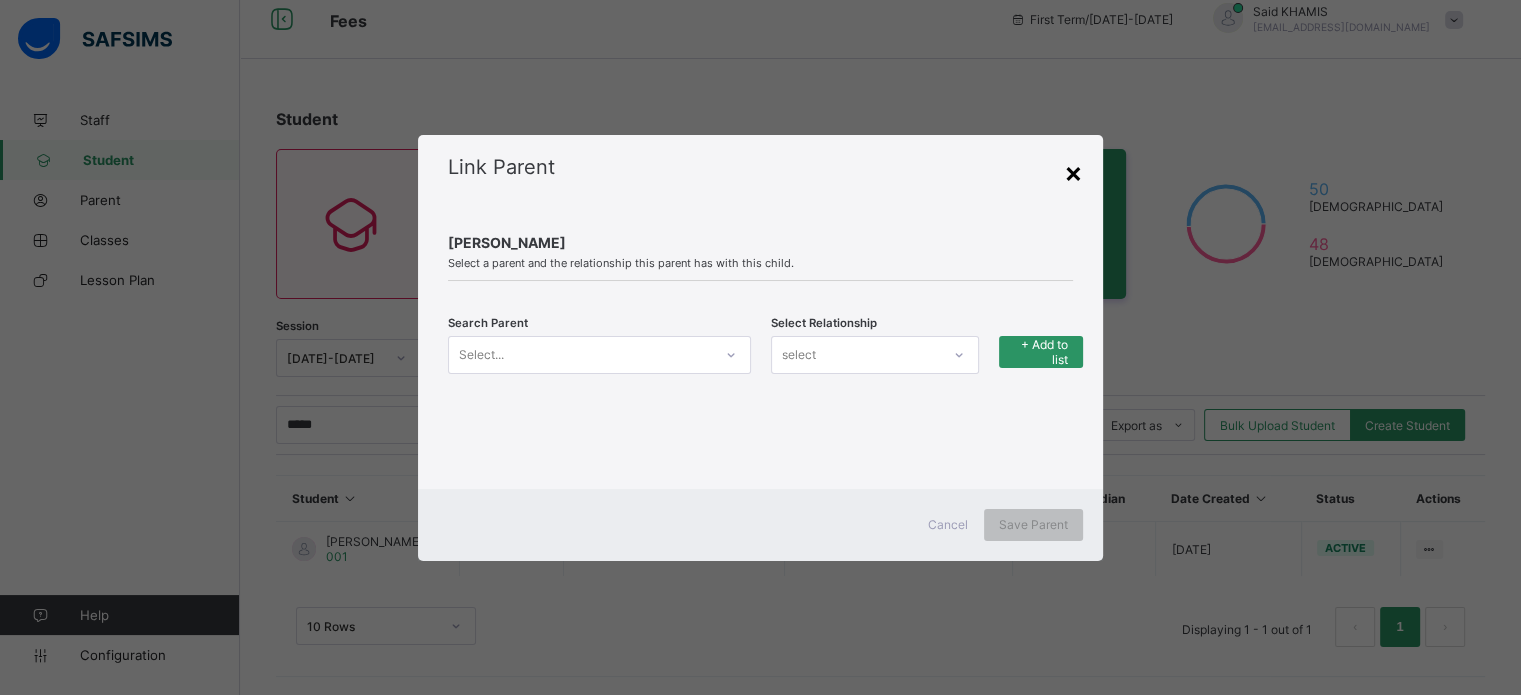 click on "×" at bounding box center [1073, 172] 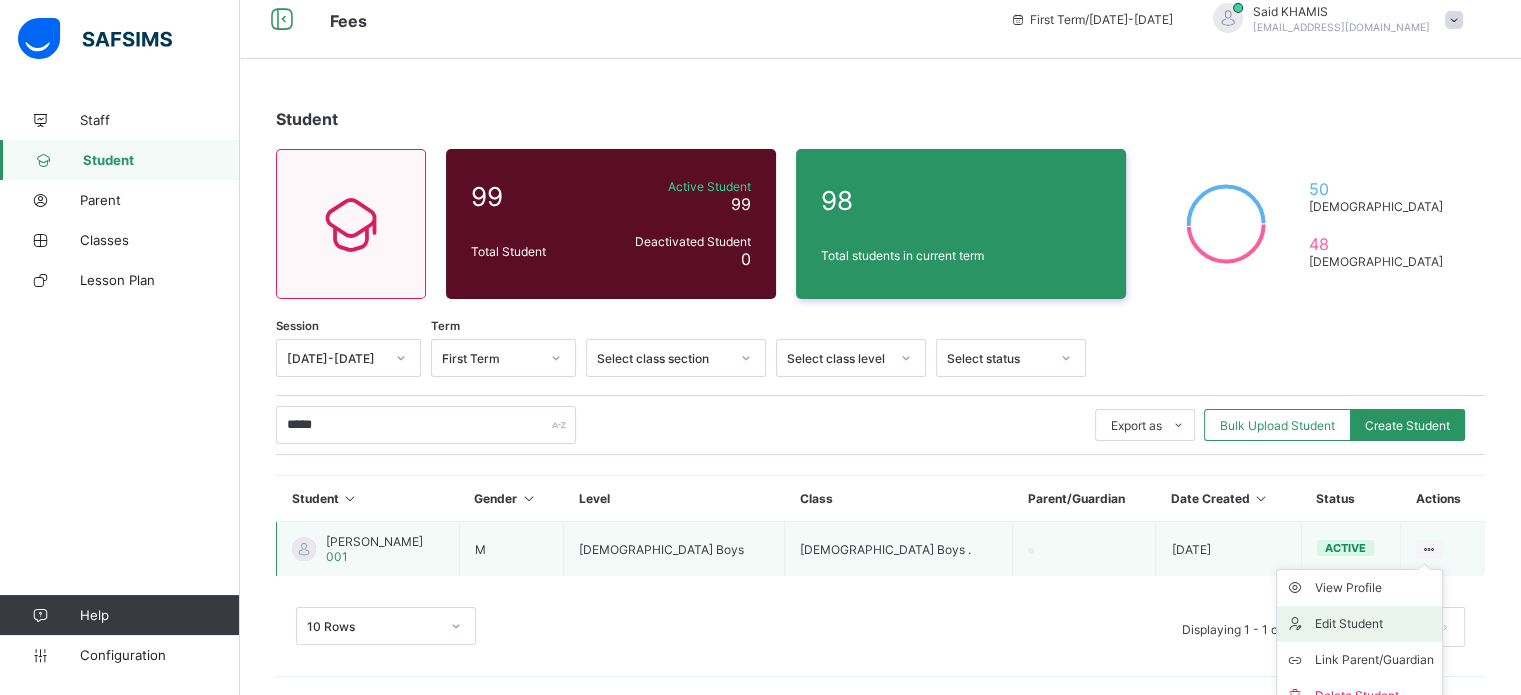 click on "Edit Student" at bounding box center [1374, 624] 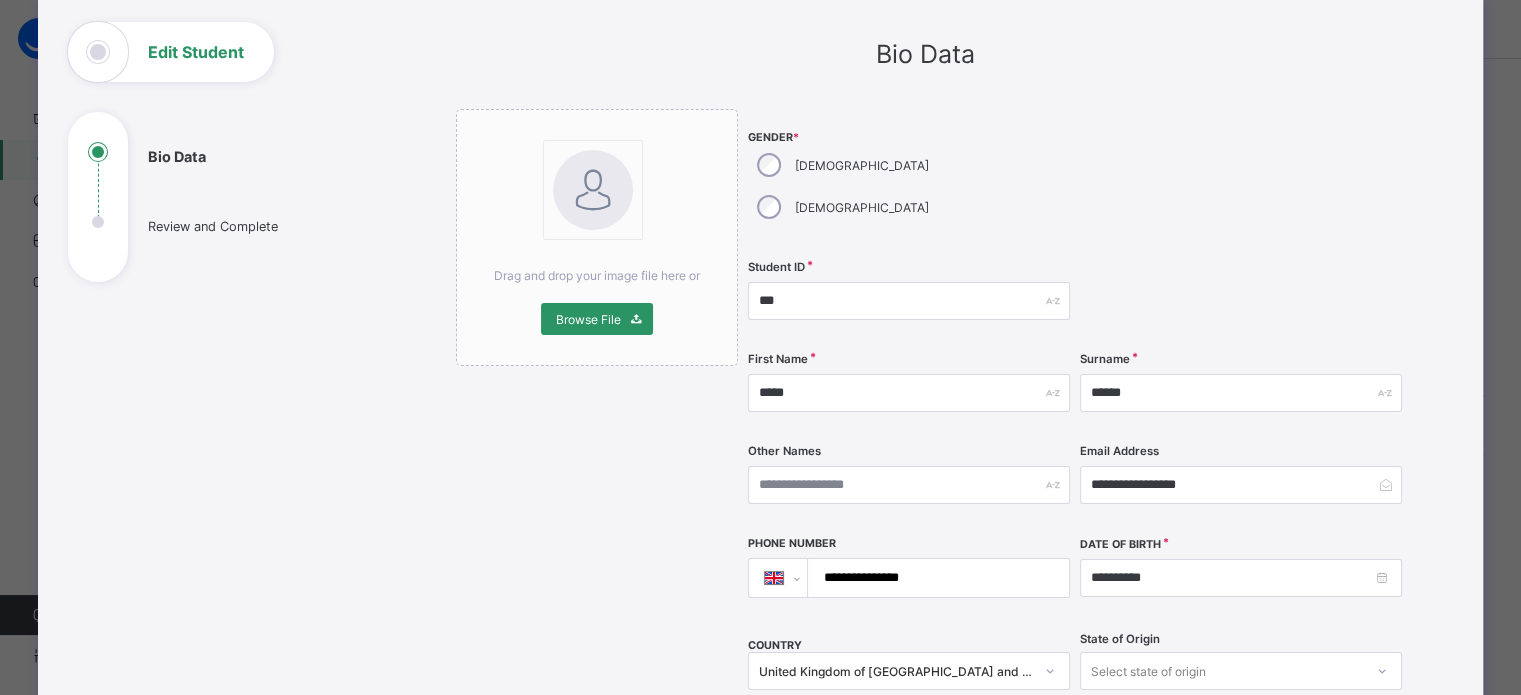 scroll, scrollTop: 106, scrollLeft: 0, axis: vertical 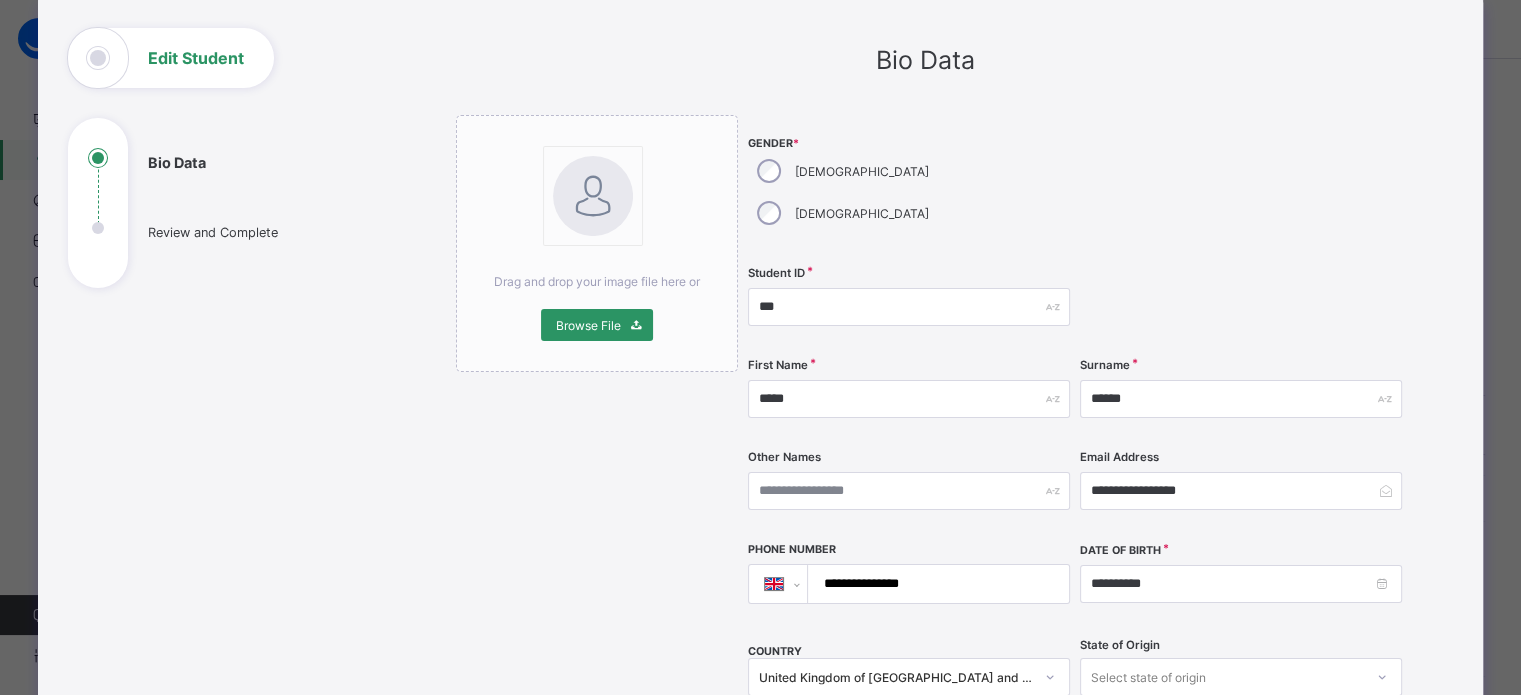 click on "**********" at bounding box center (934, 584) 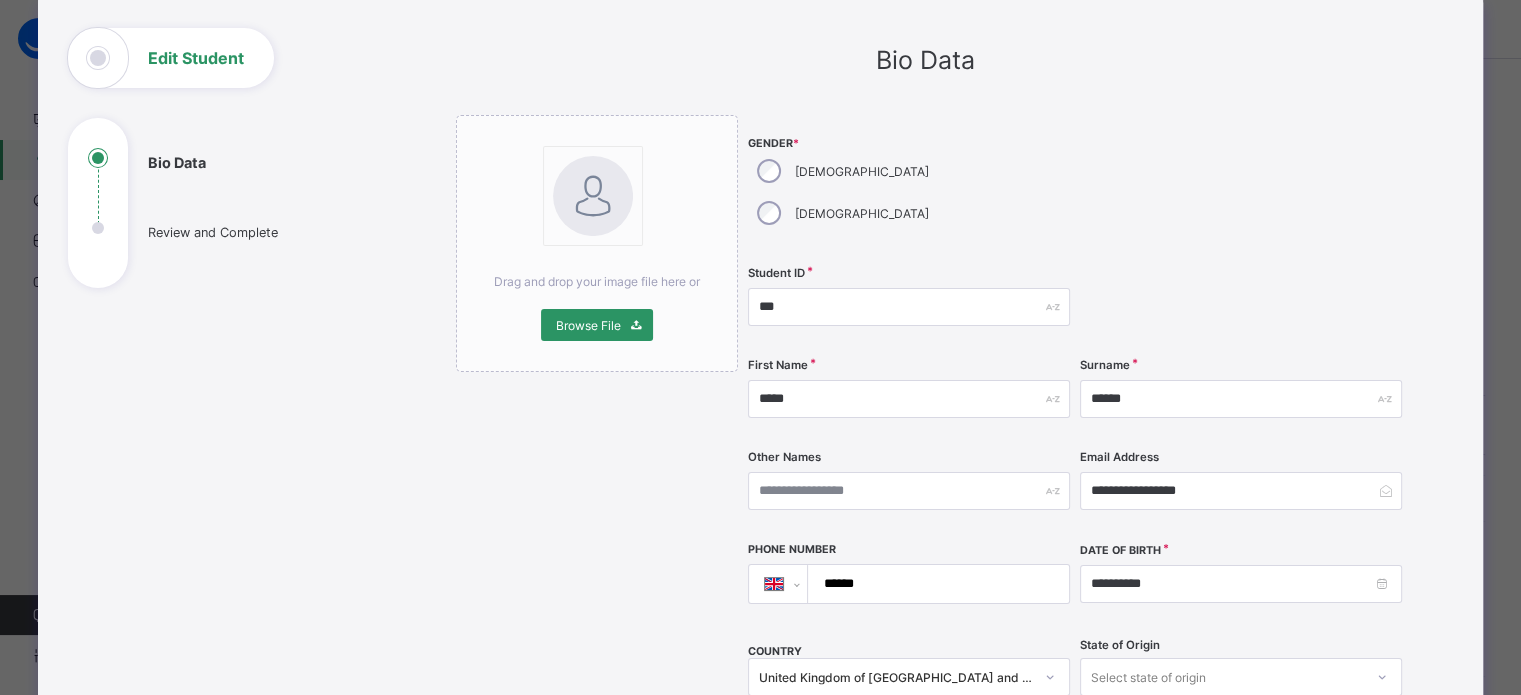 type on "*****" 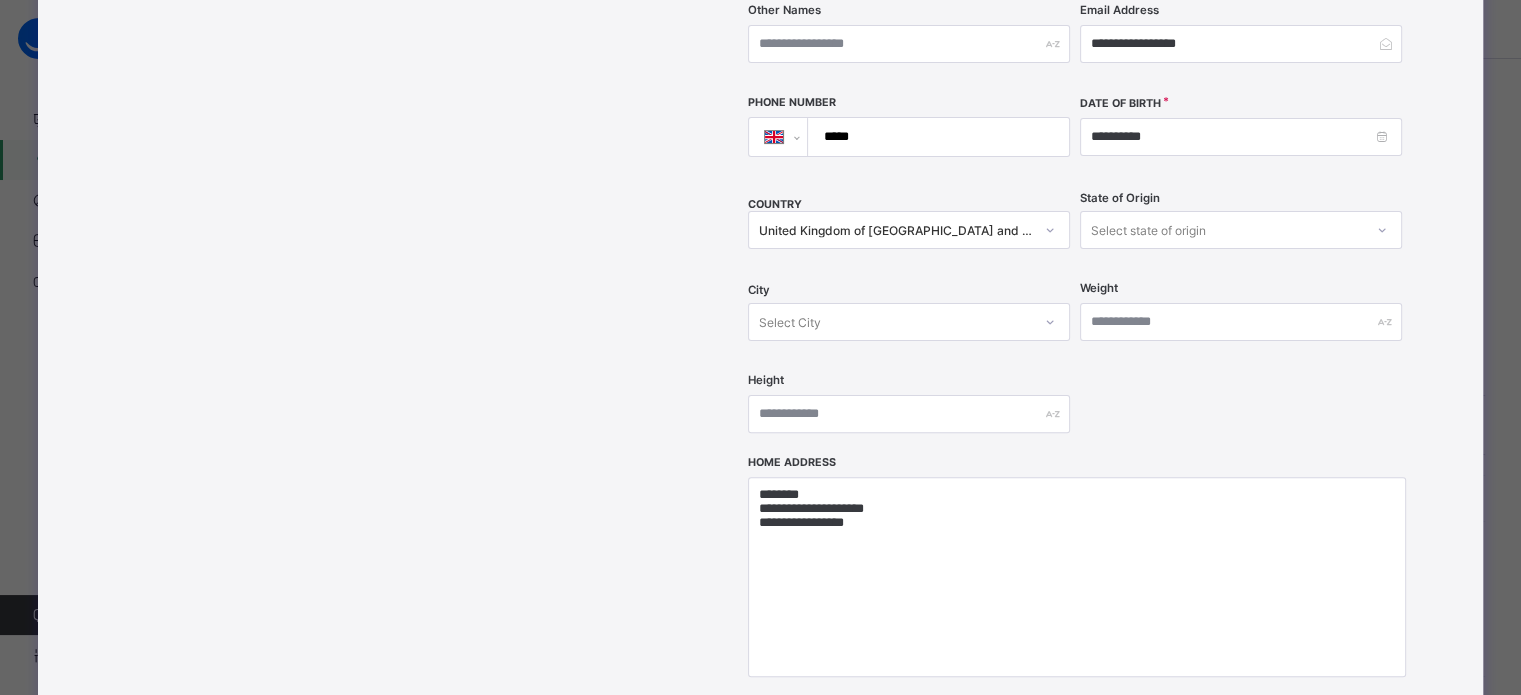 scroll, scrollTop: 550, scrollLeft: 0, axis: vertical 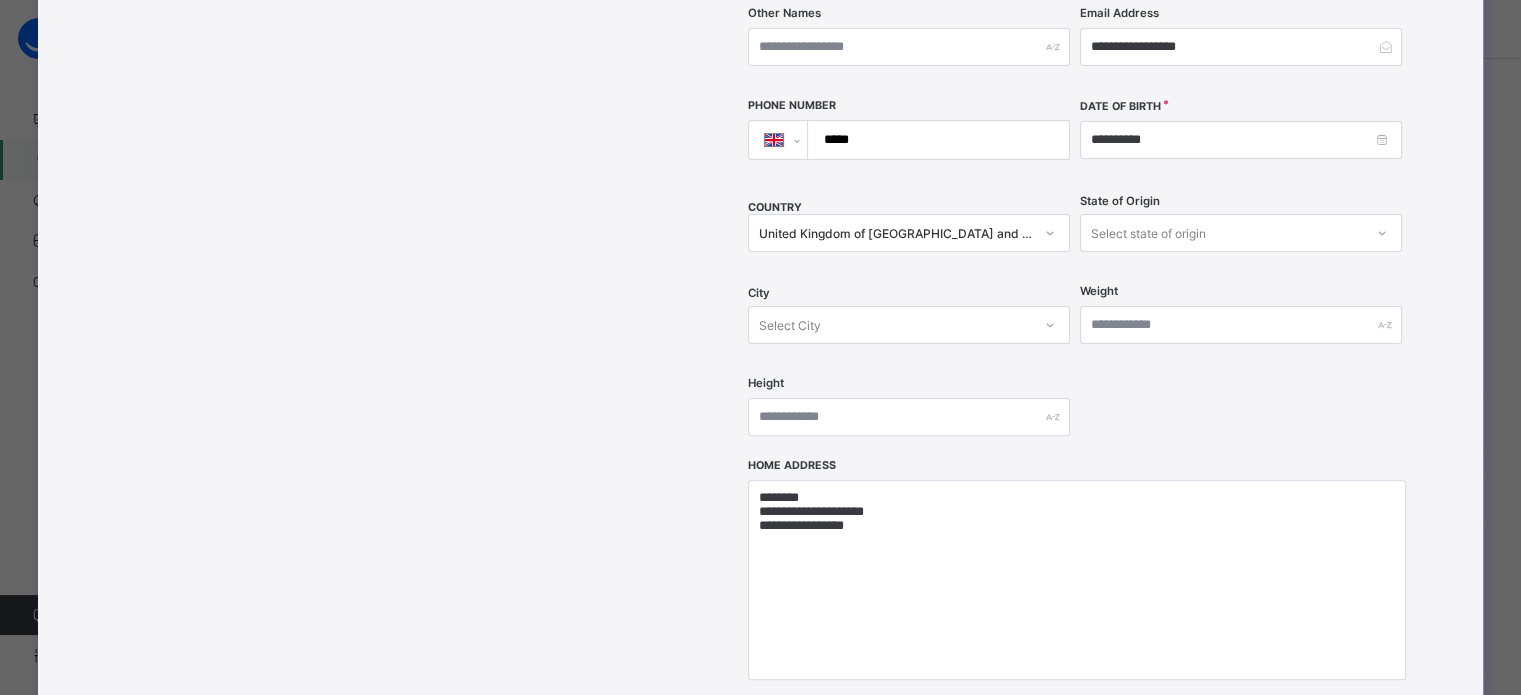 click on "**********" at bounding box center [760, 347] 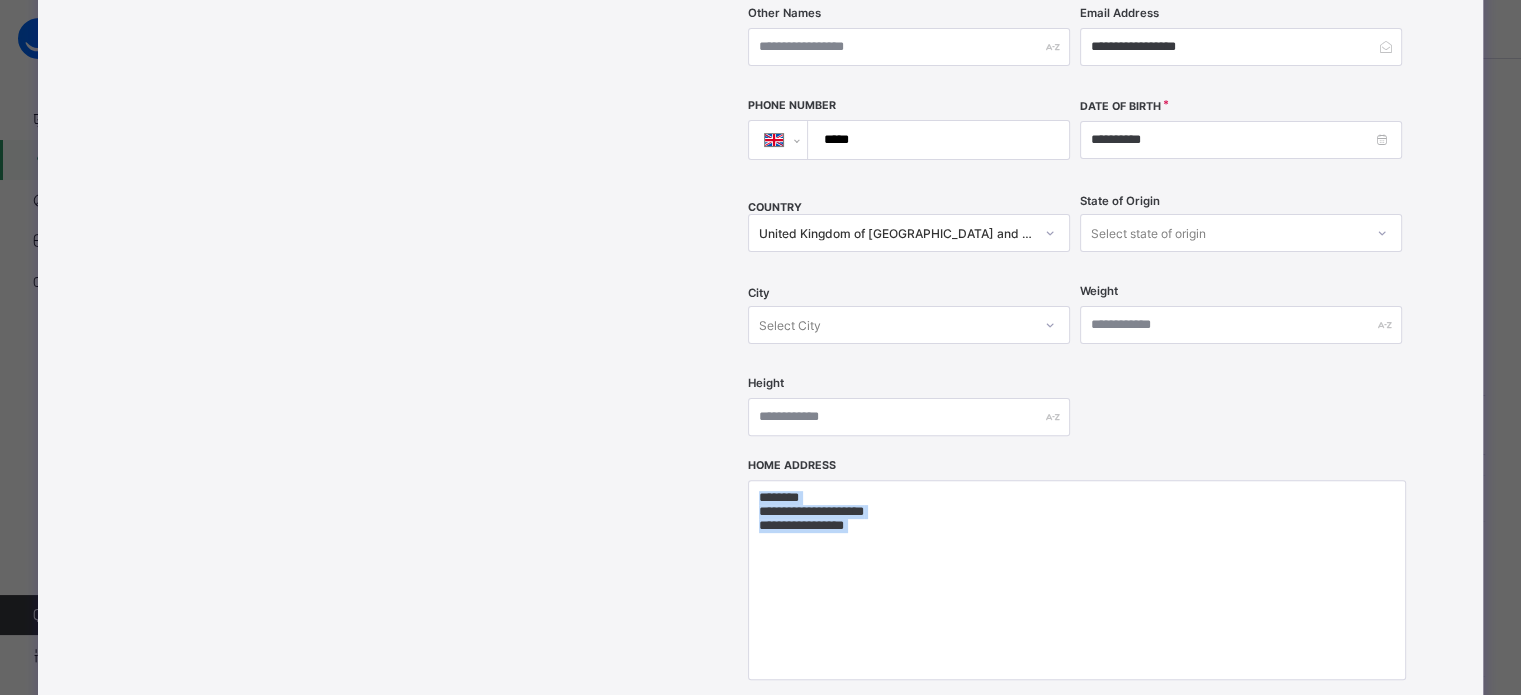 drag, startPoint x: 1505, startPoint y: 504, endPoint x: 1518, endPoint y: 500, distance: 13.601471 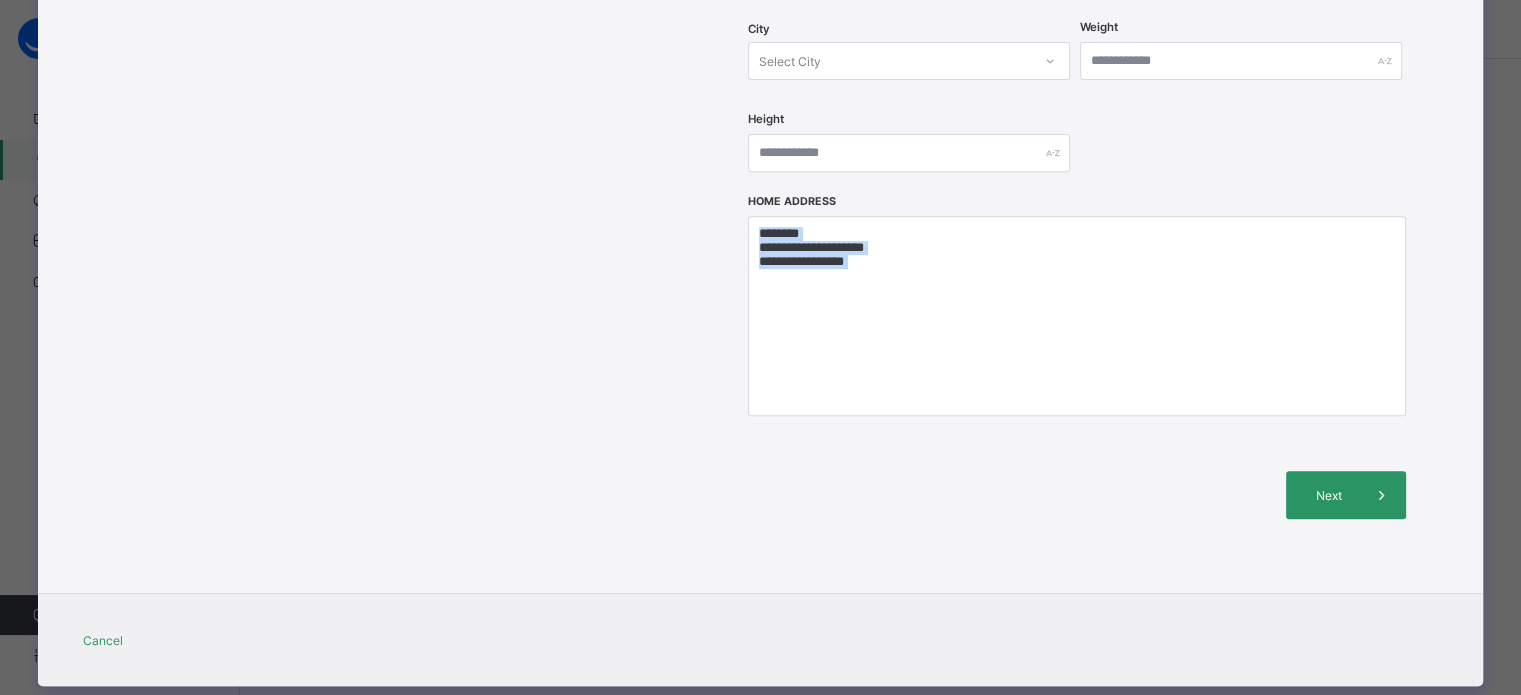 scroll, scrollTop: 0, scrollLeft: 0, axis: both 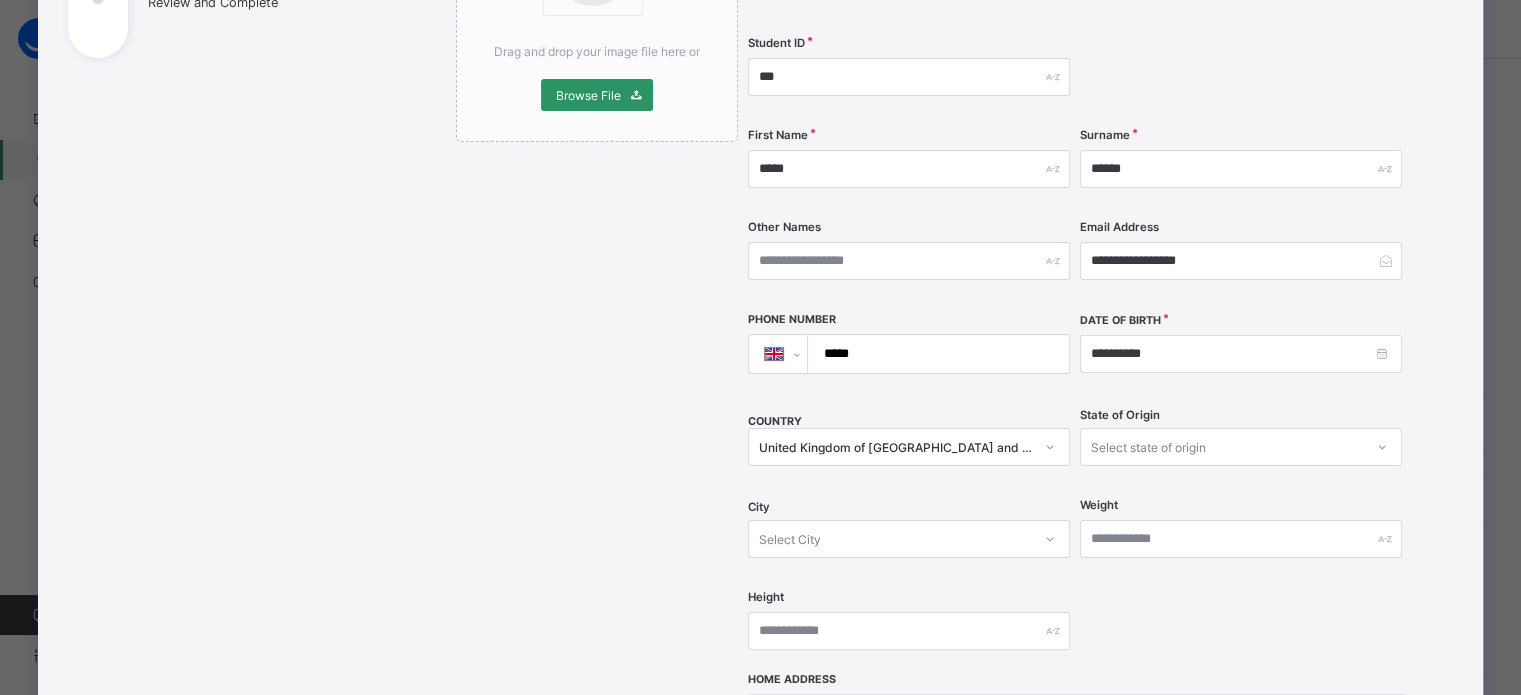 select on "****" 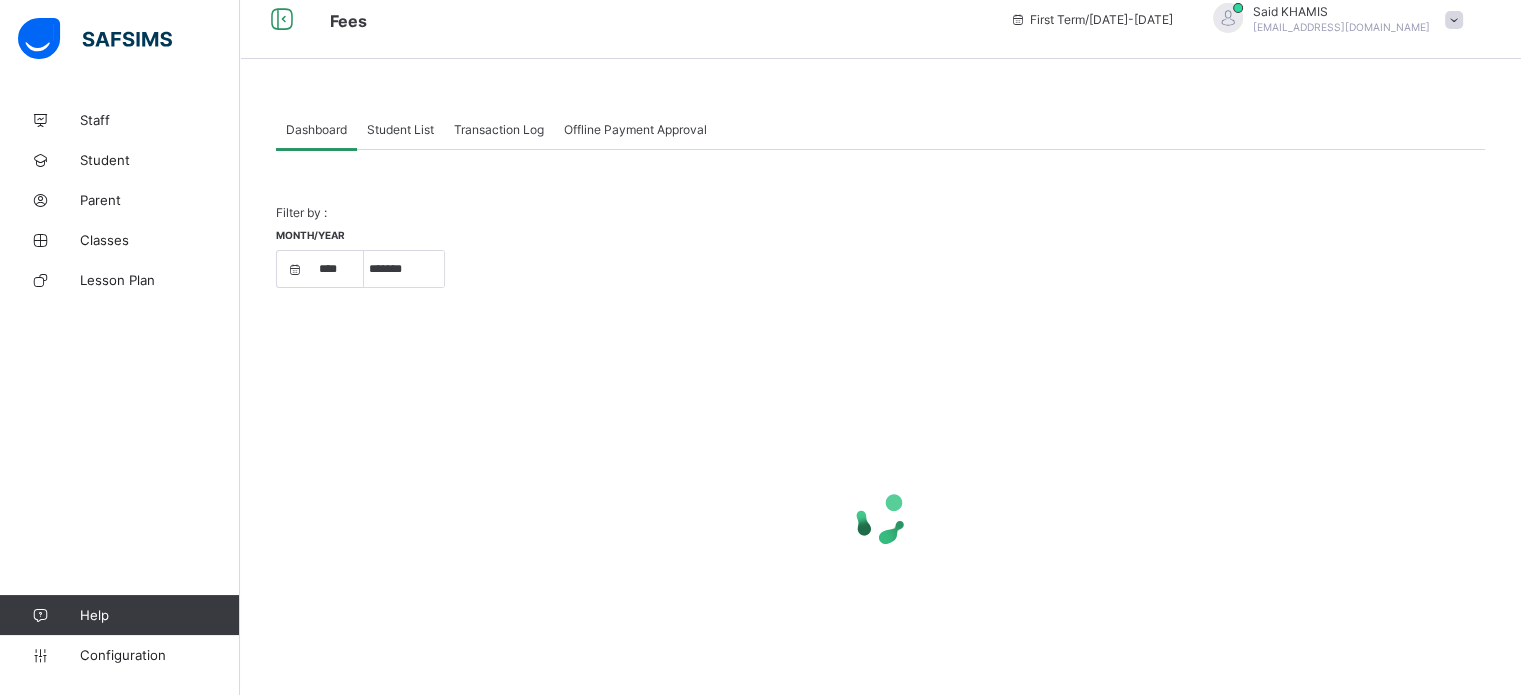 scroll, scrollTop: 64, scrollLeft: 0, axis: vertical 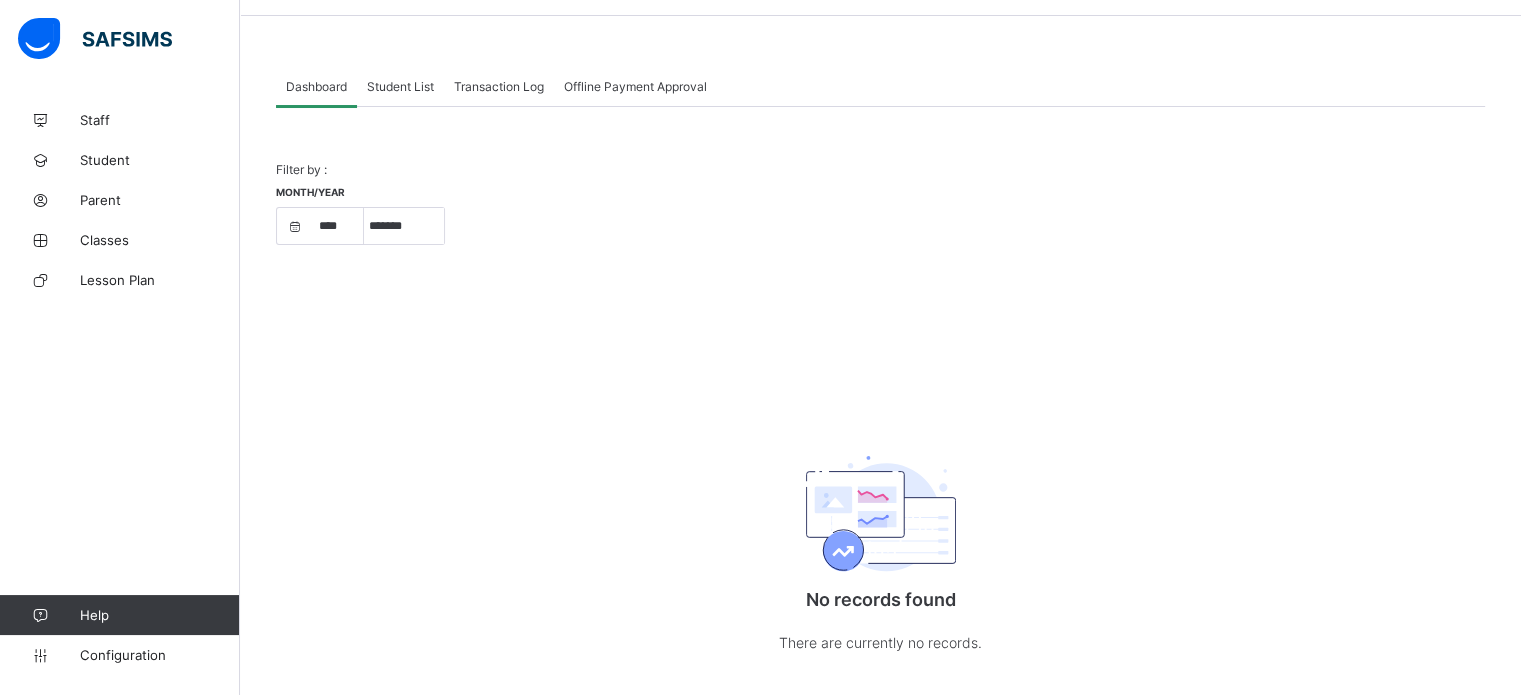 click on "Student List" at bounding box center [400, 86] 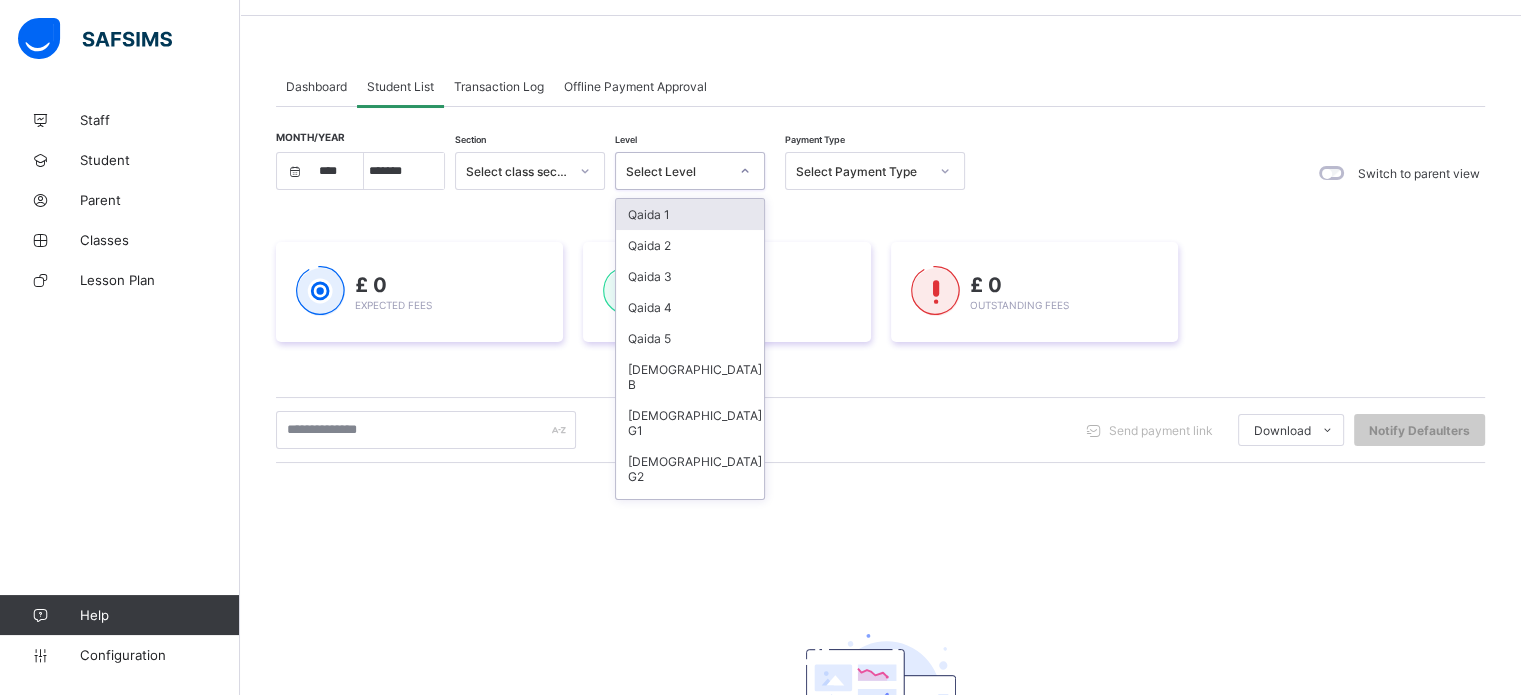 click 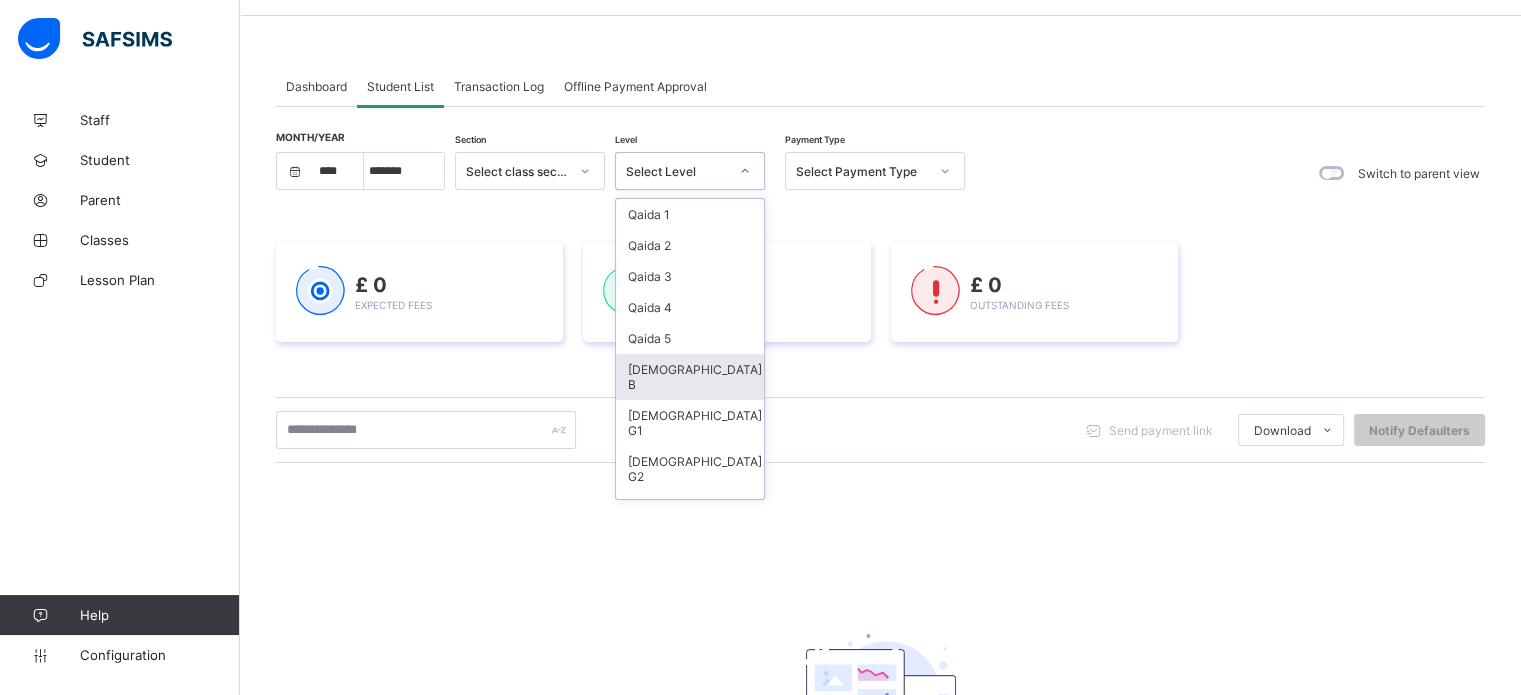 click on "[DEMOGRAPHIC_DATA] B" at bounding box center (690, 377) 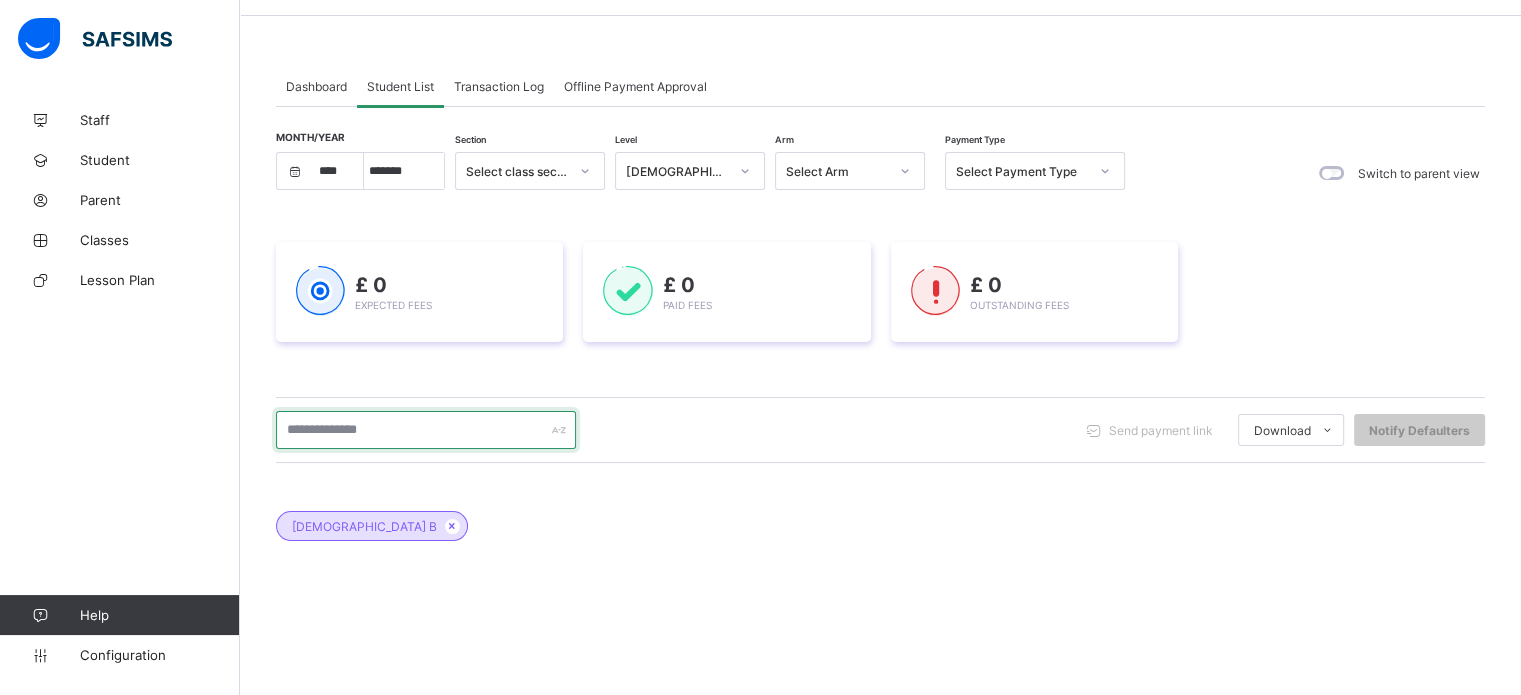 click at bounding box center [426, 430] 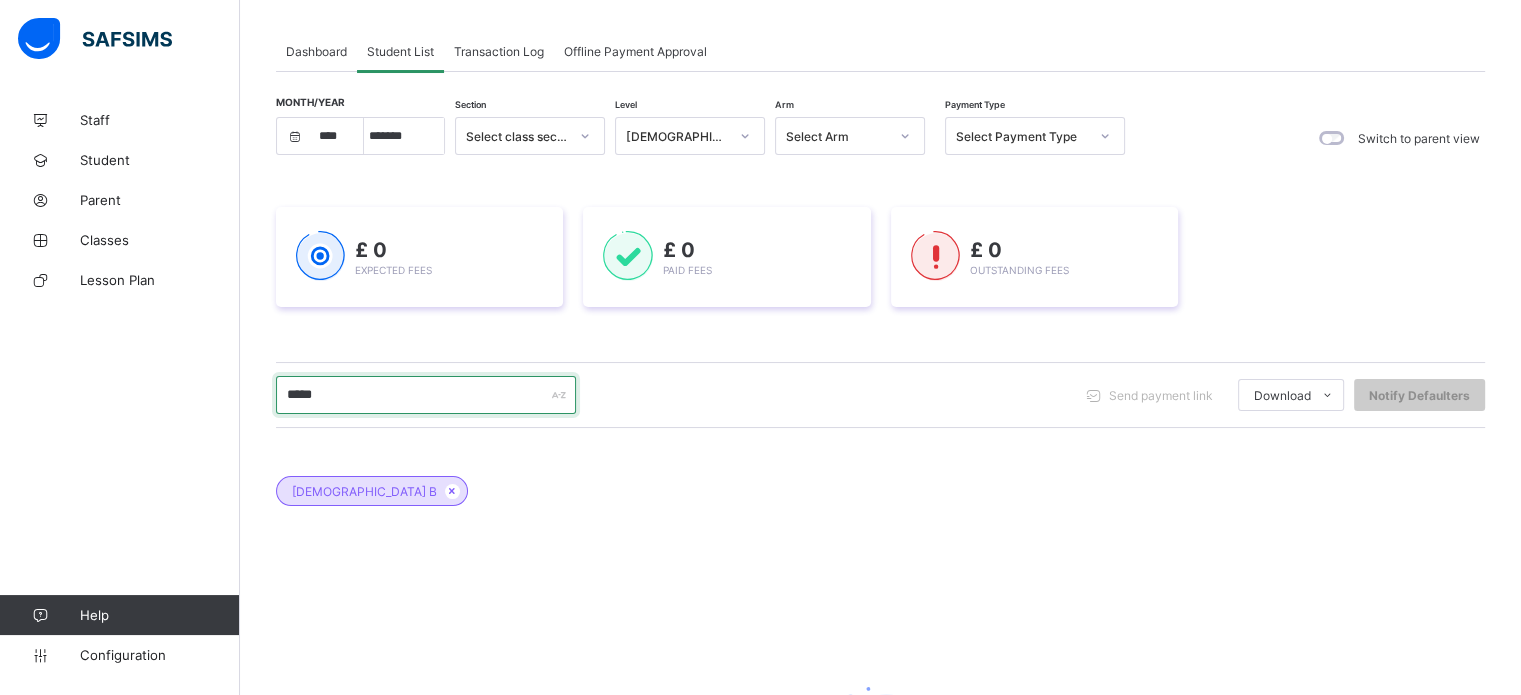 scroll, scrollTop: 85, scrollLeft: 0, axis: vertical 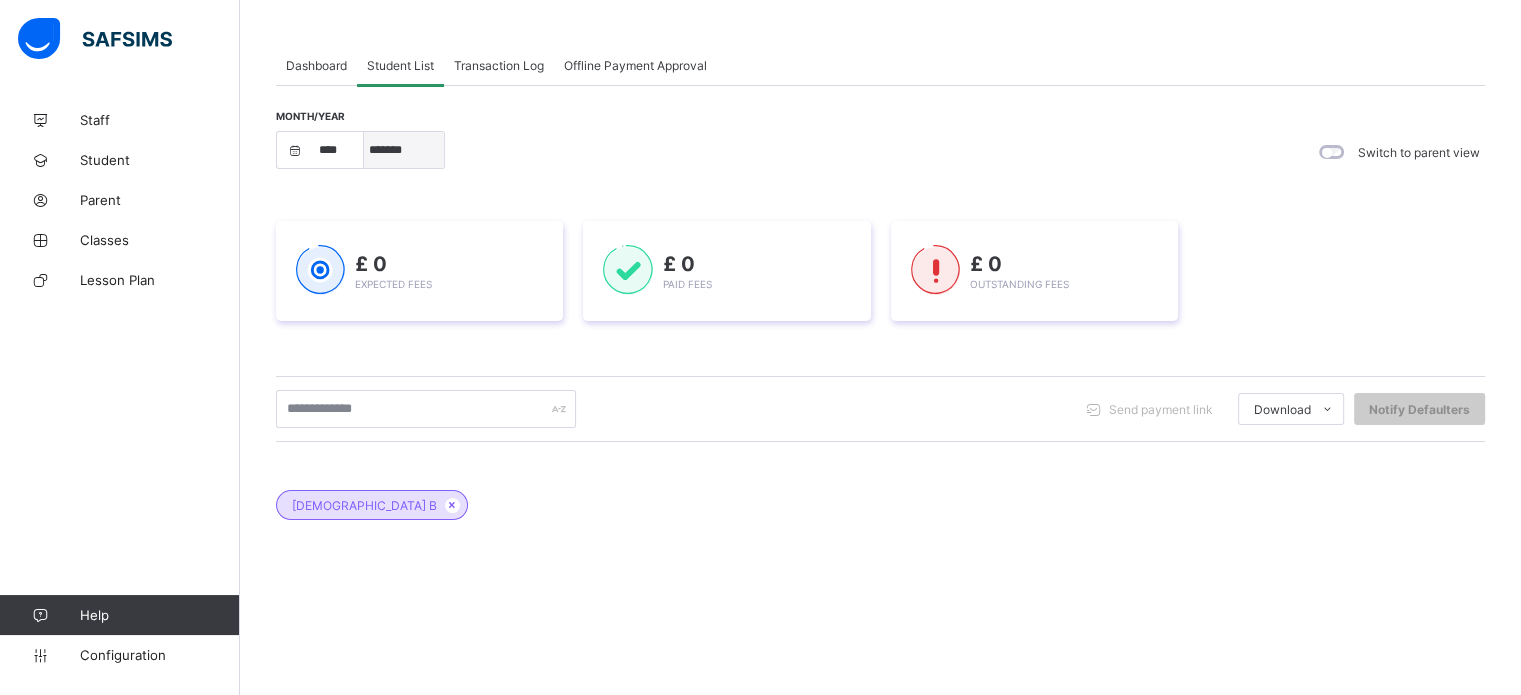 click on "***** ******* ******** ***** ***** *** **** **** ****** ********* ******* ******** ********" at bounding box center [404, 150] 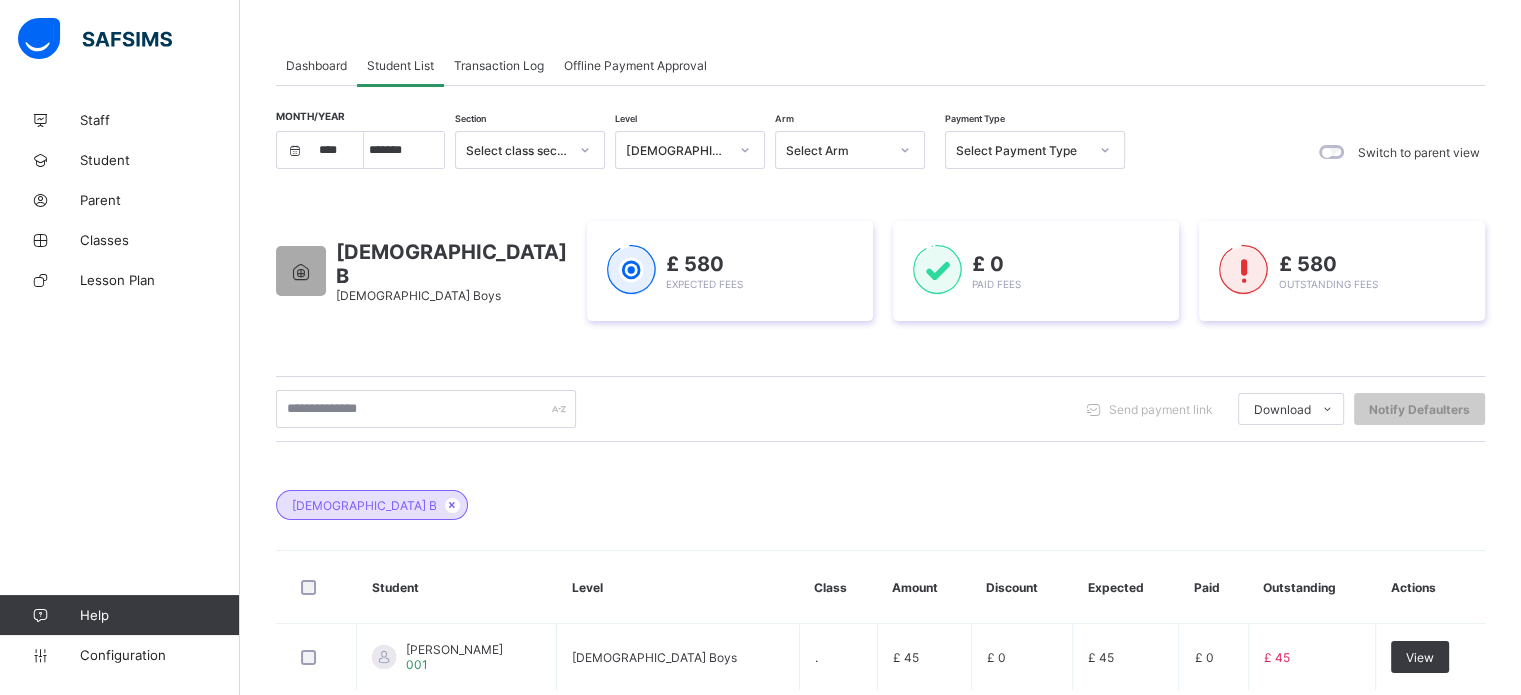 scroll, scrollTop: 200, scrollLeft: 0, axis: vertical 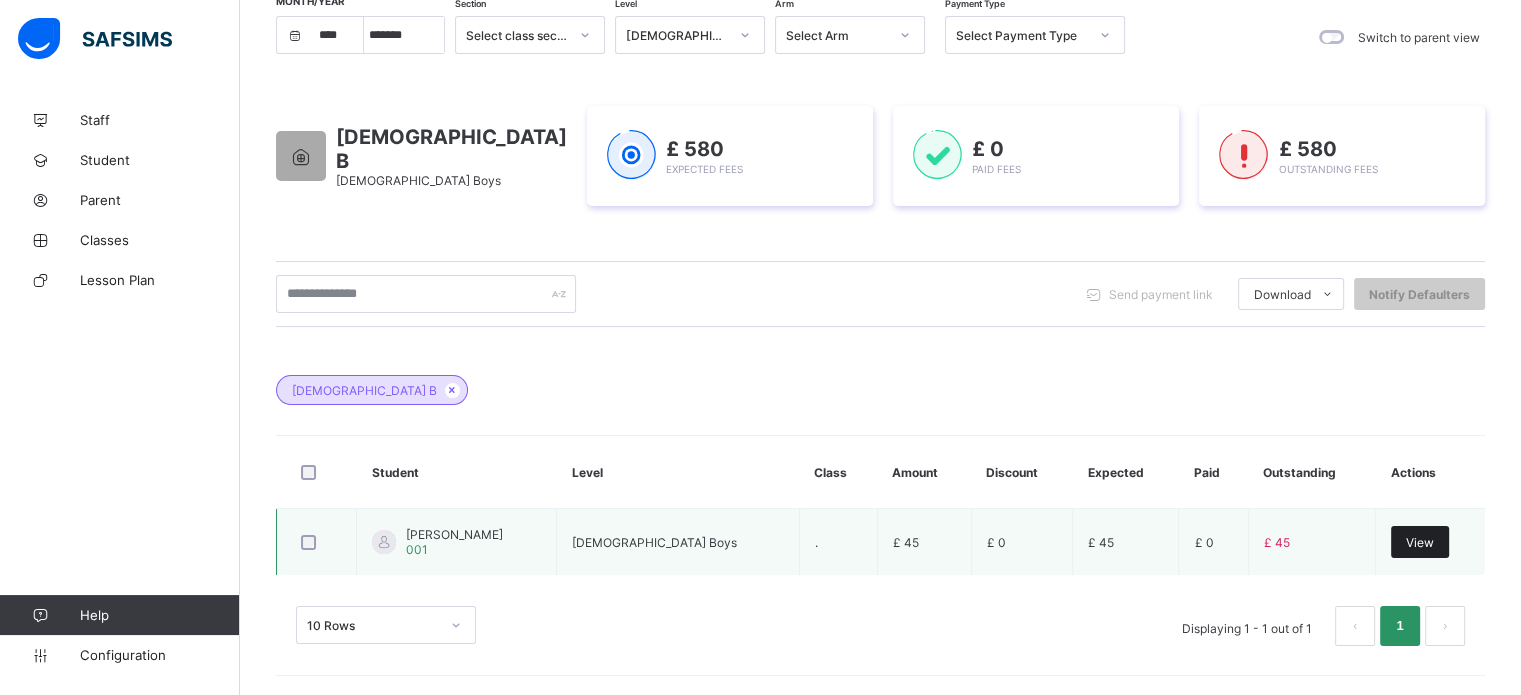 click on "View" at bounding box center (1420, 542) 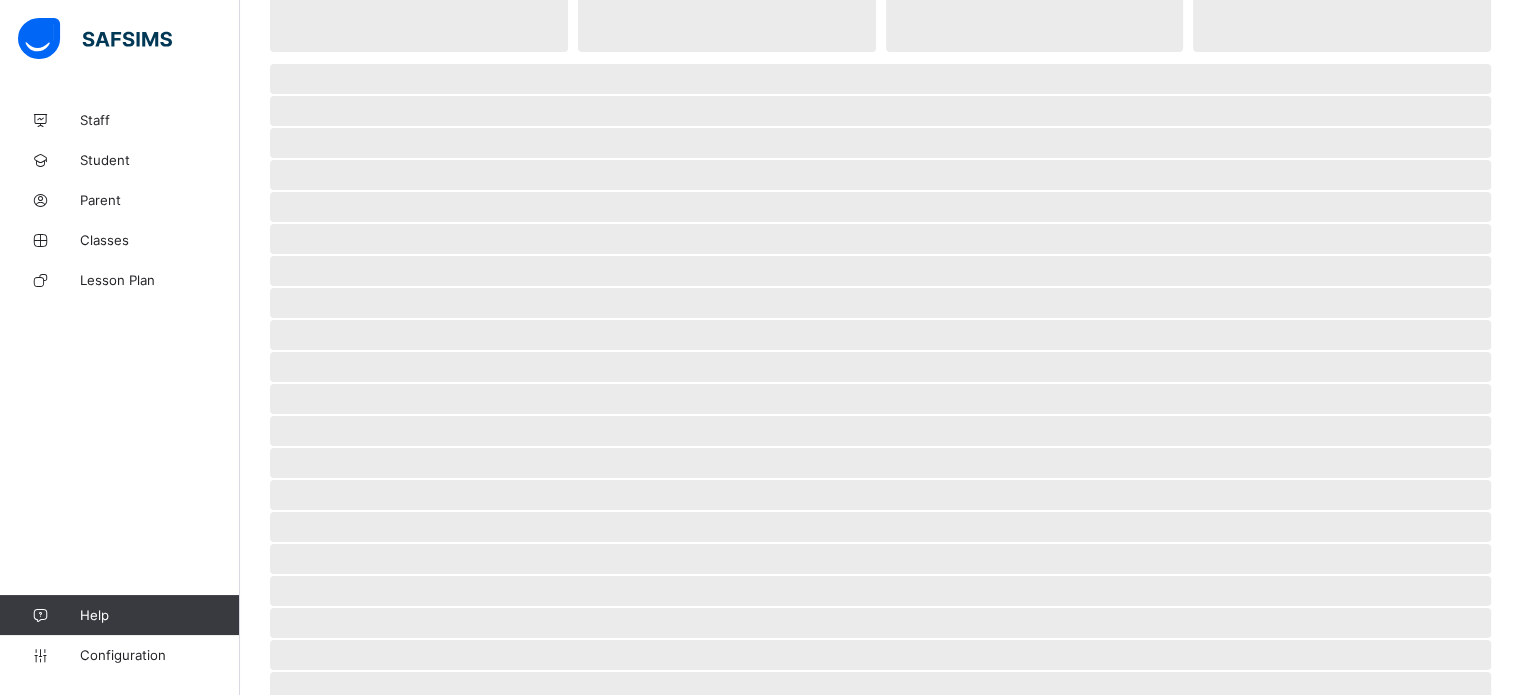 select on "****" 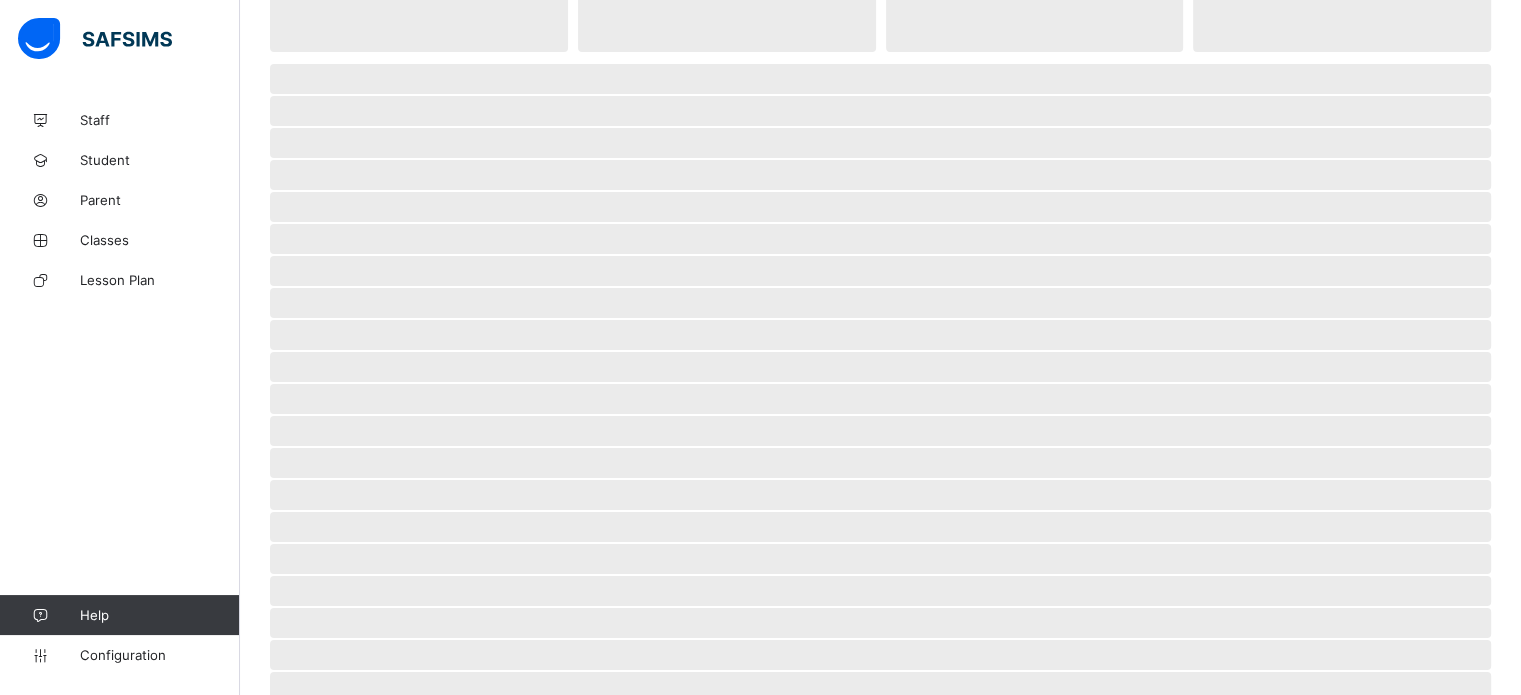 select on "*" 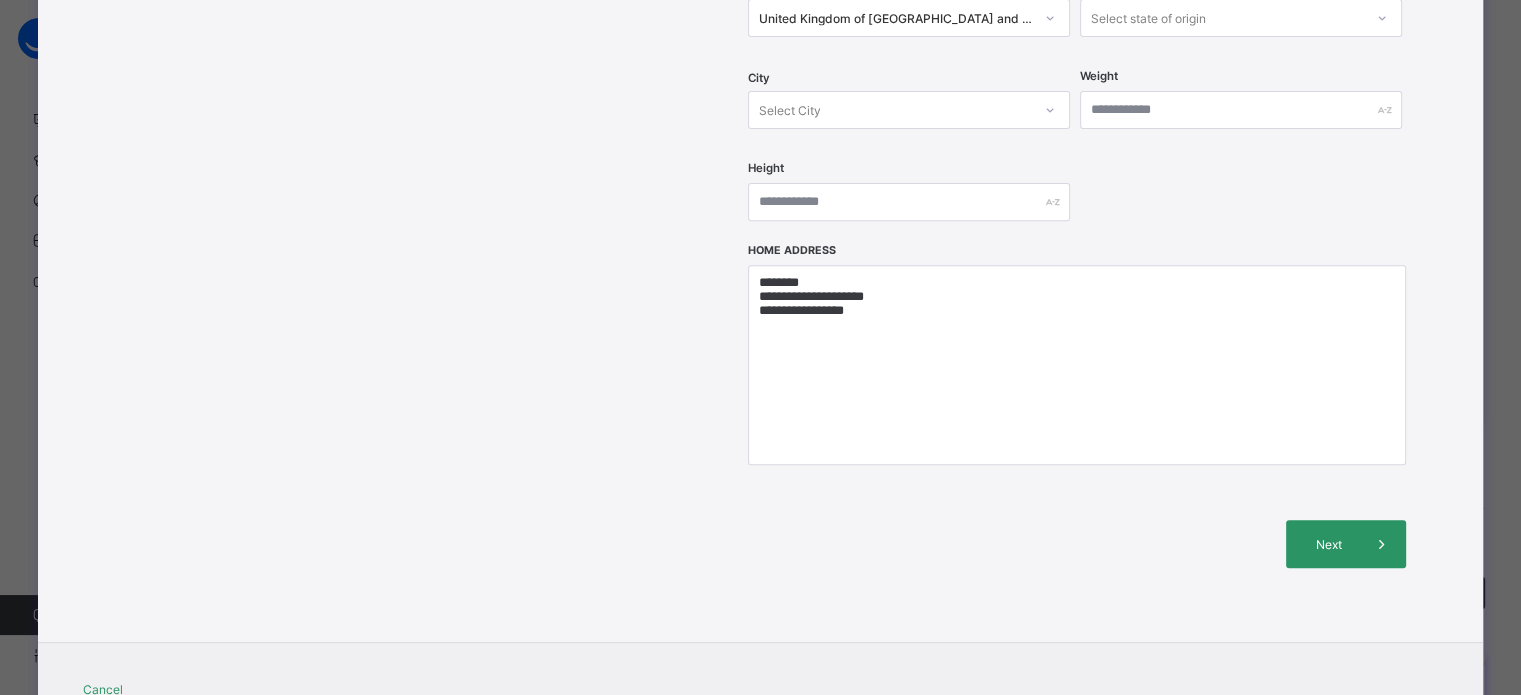 scroll, scrollTop: 768, scrollLeft: 0, axis: vertical 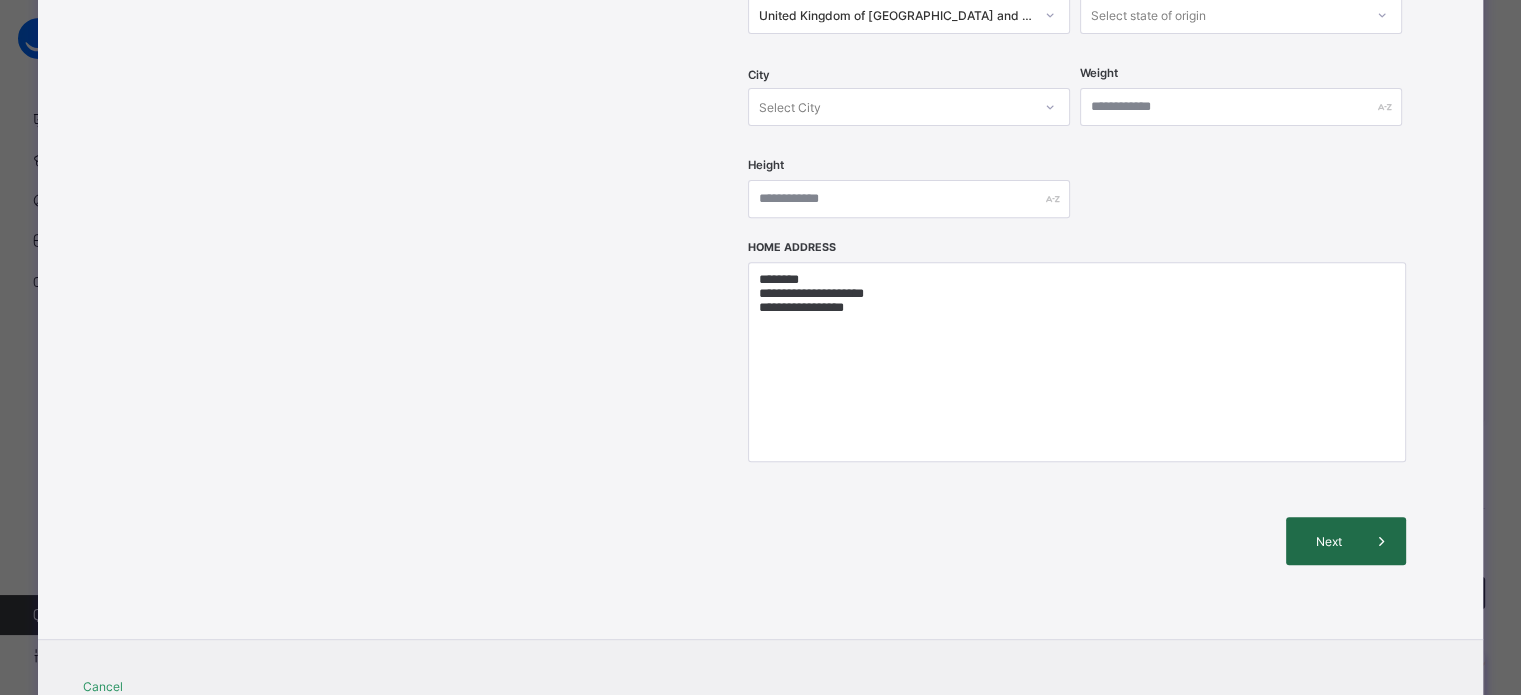 click on "Next" at bounding box center (1329, 541) 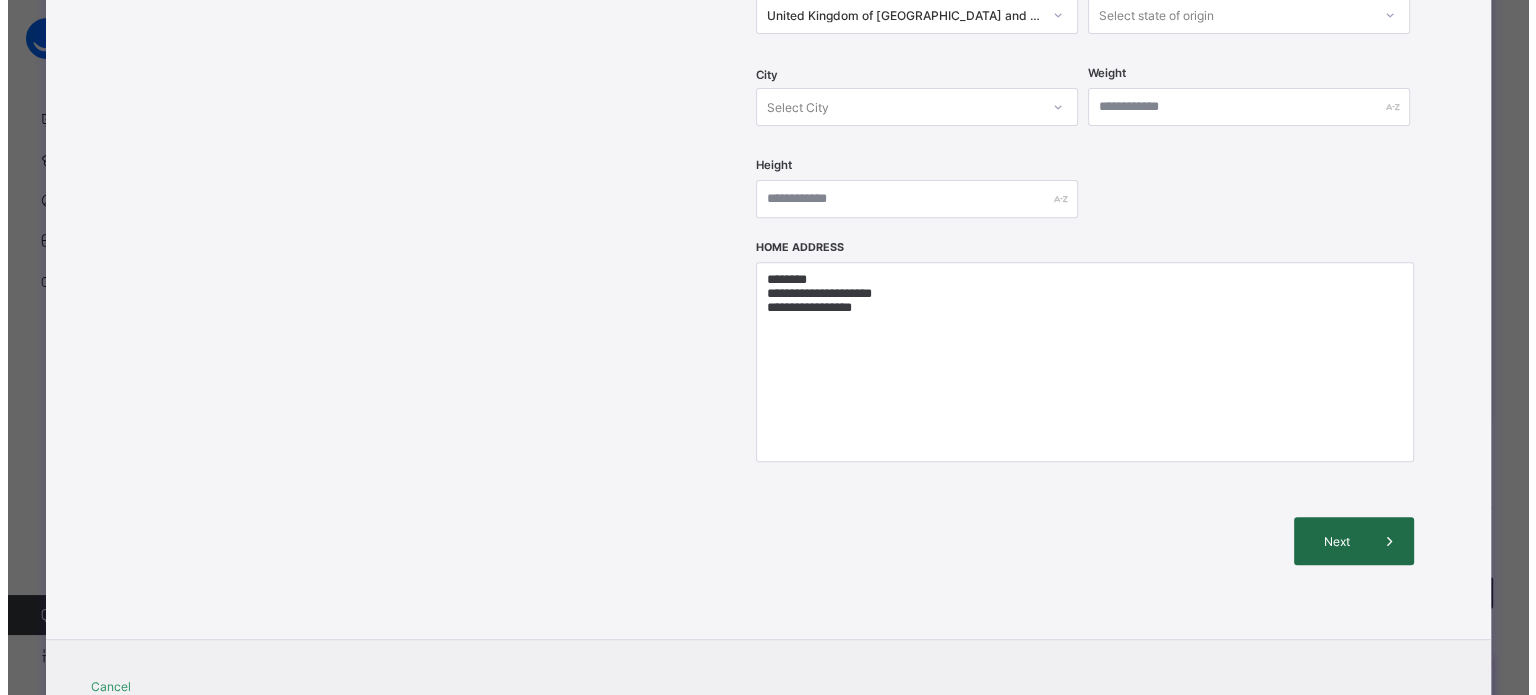 scroll, scrollTop: 355, scrollLeft: 0, axis: vertical 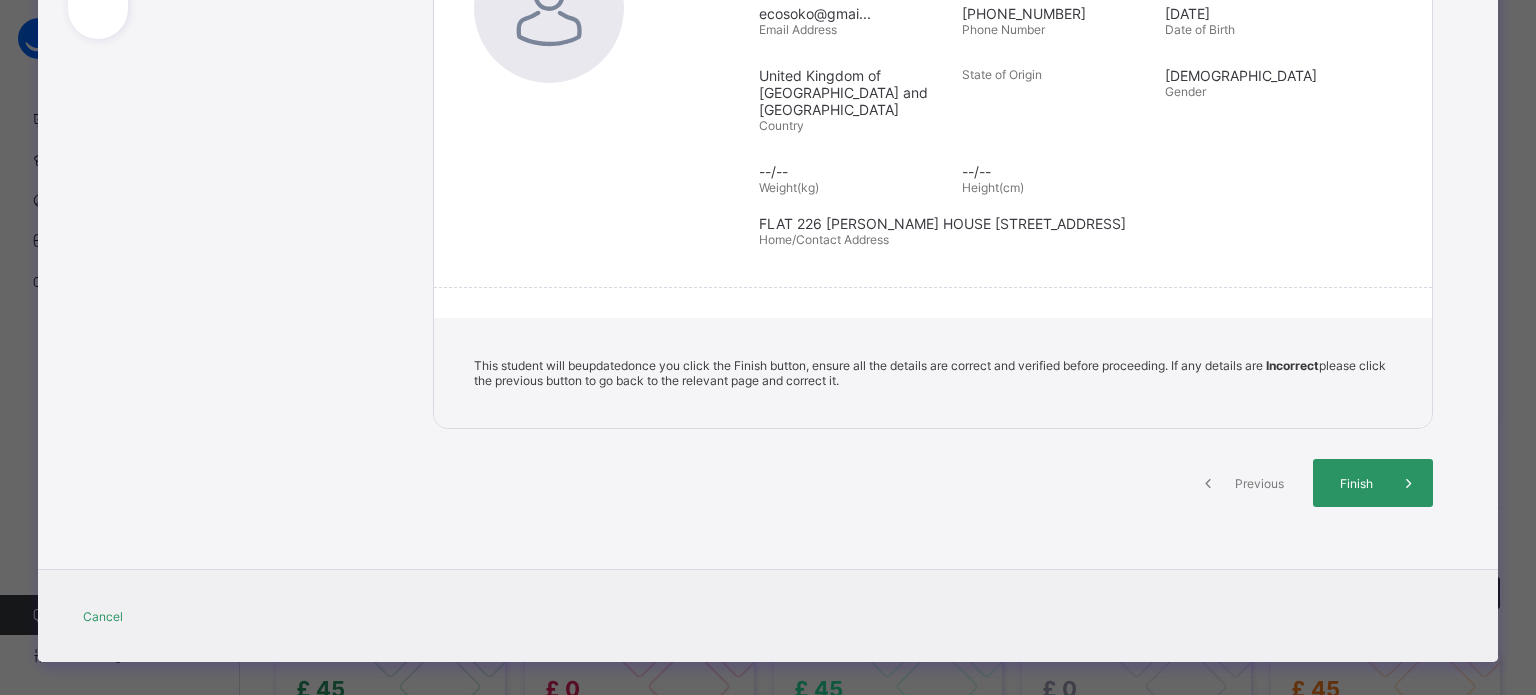 drag, startPoint x: 1500, startPoint y: 567, endPoint x: 1497, endPoint y: 583, distance: 16.27882 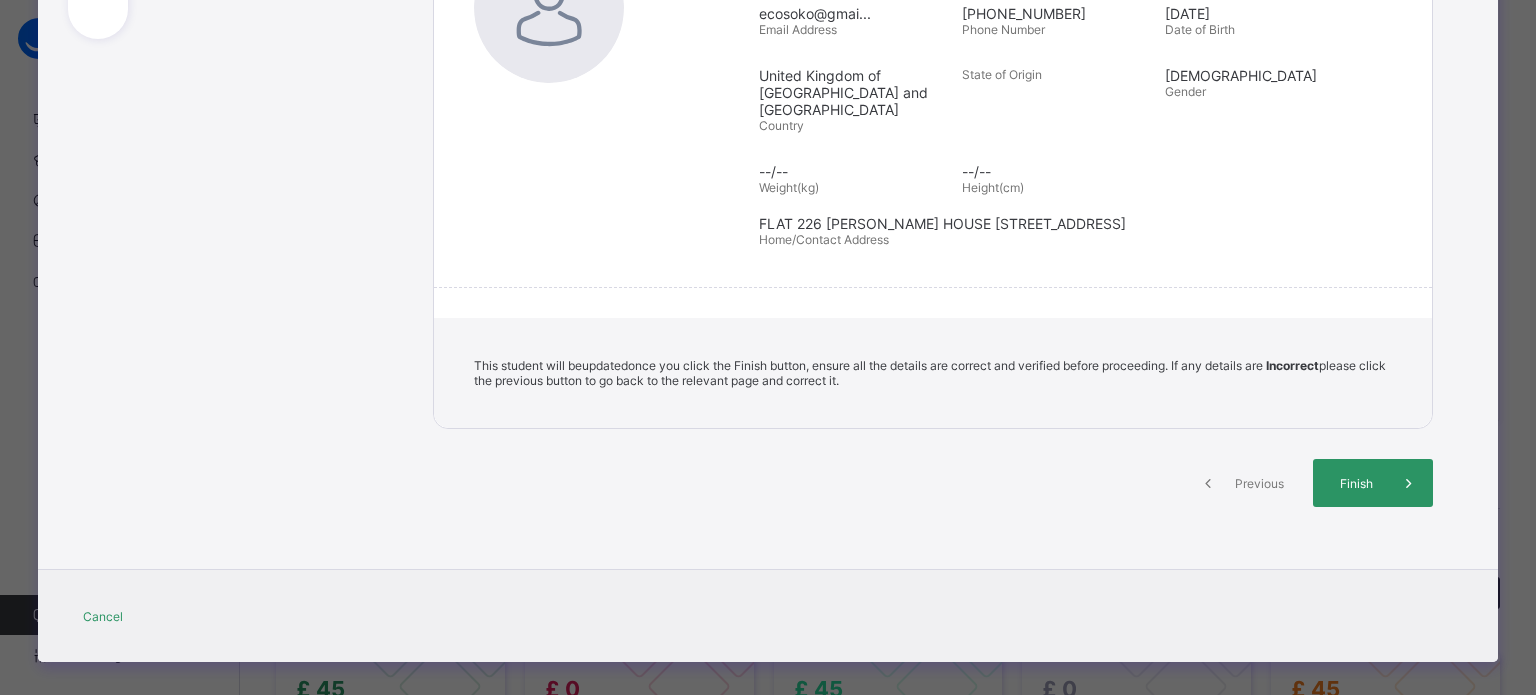 drag, startPoint x: 1497, startPoint y: 583, endPoint x: 1535, endPoint y: 389, distance: 197.68661 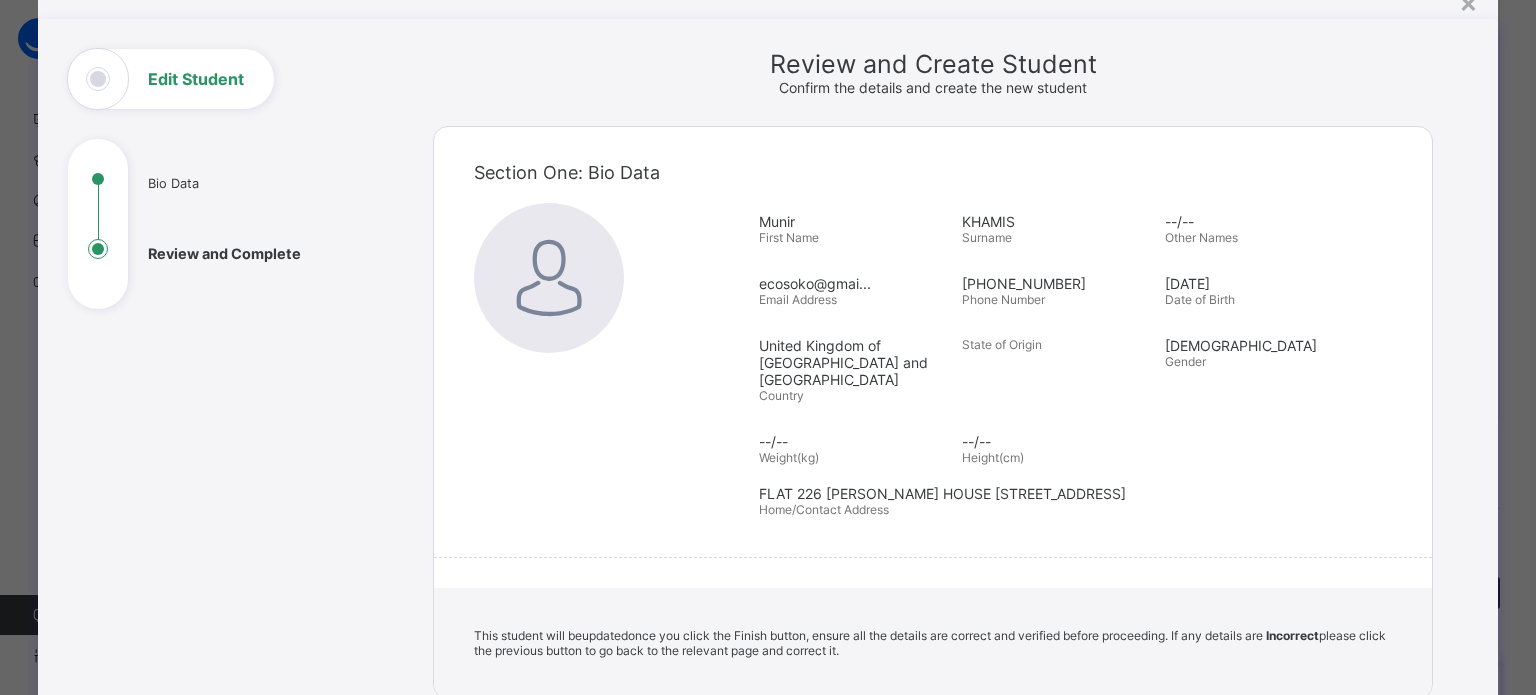 scroll, scrollTop: 0, scrollLeft: 0, axis: both 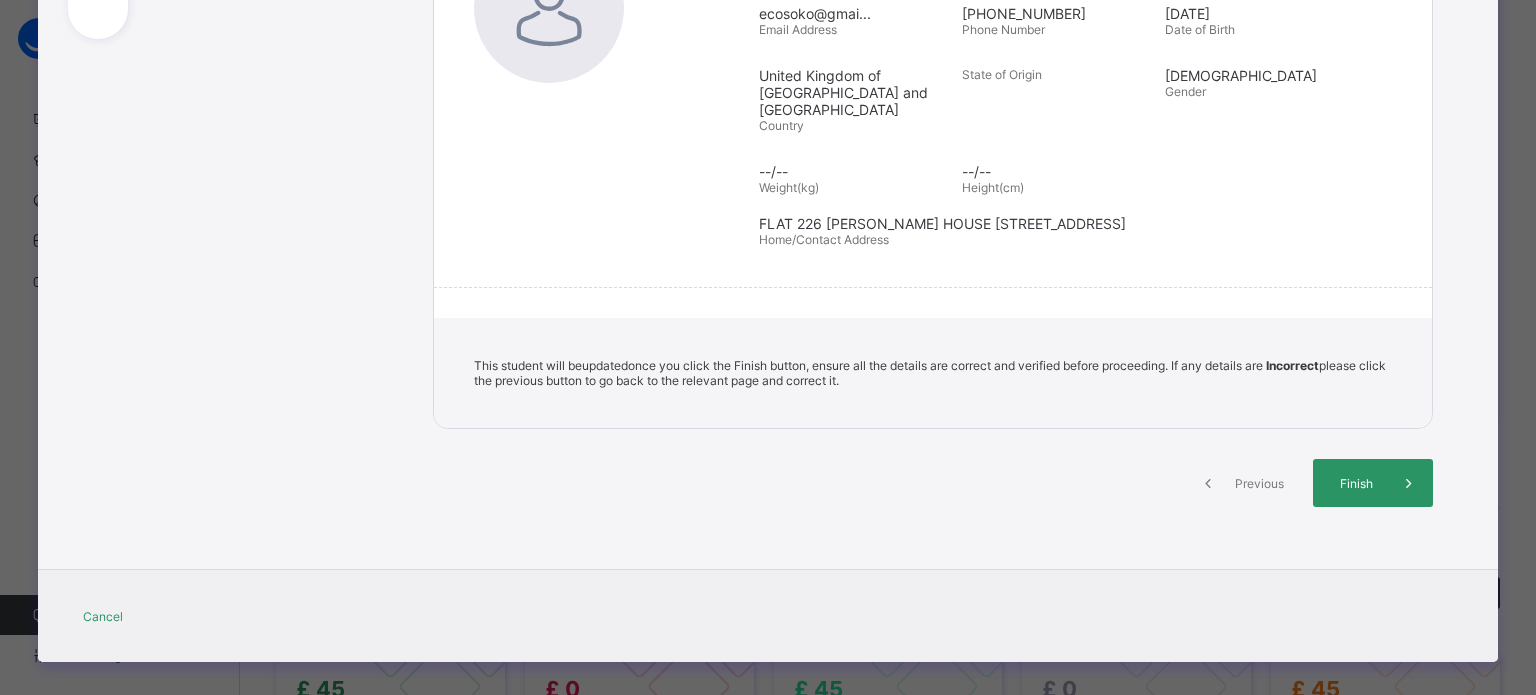 drag, startPoint x: 1499, startPoint y: 565, endPoint x: 1535, endPoint y: 311, distance: 256.53848 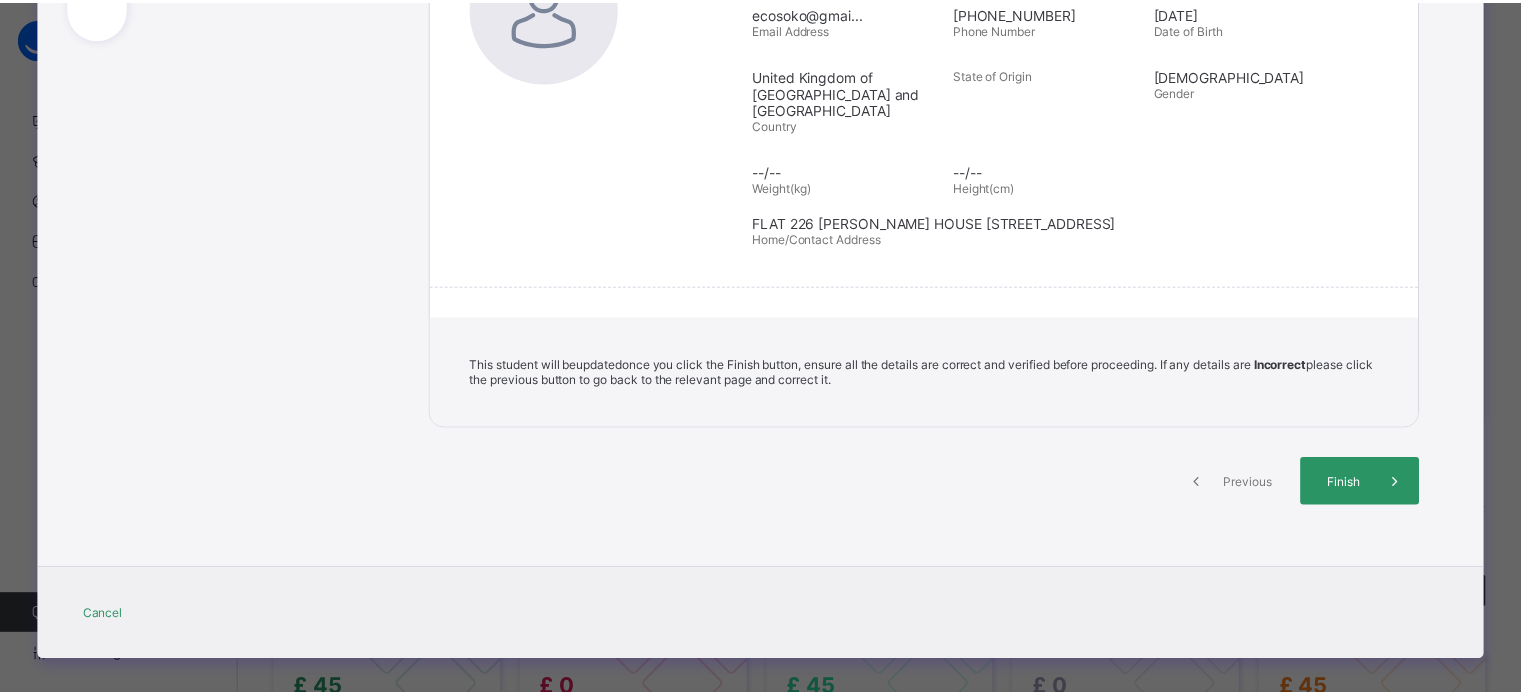scroll, scrollTop: 0, scrollLeft: 0, axis: both 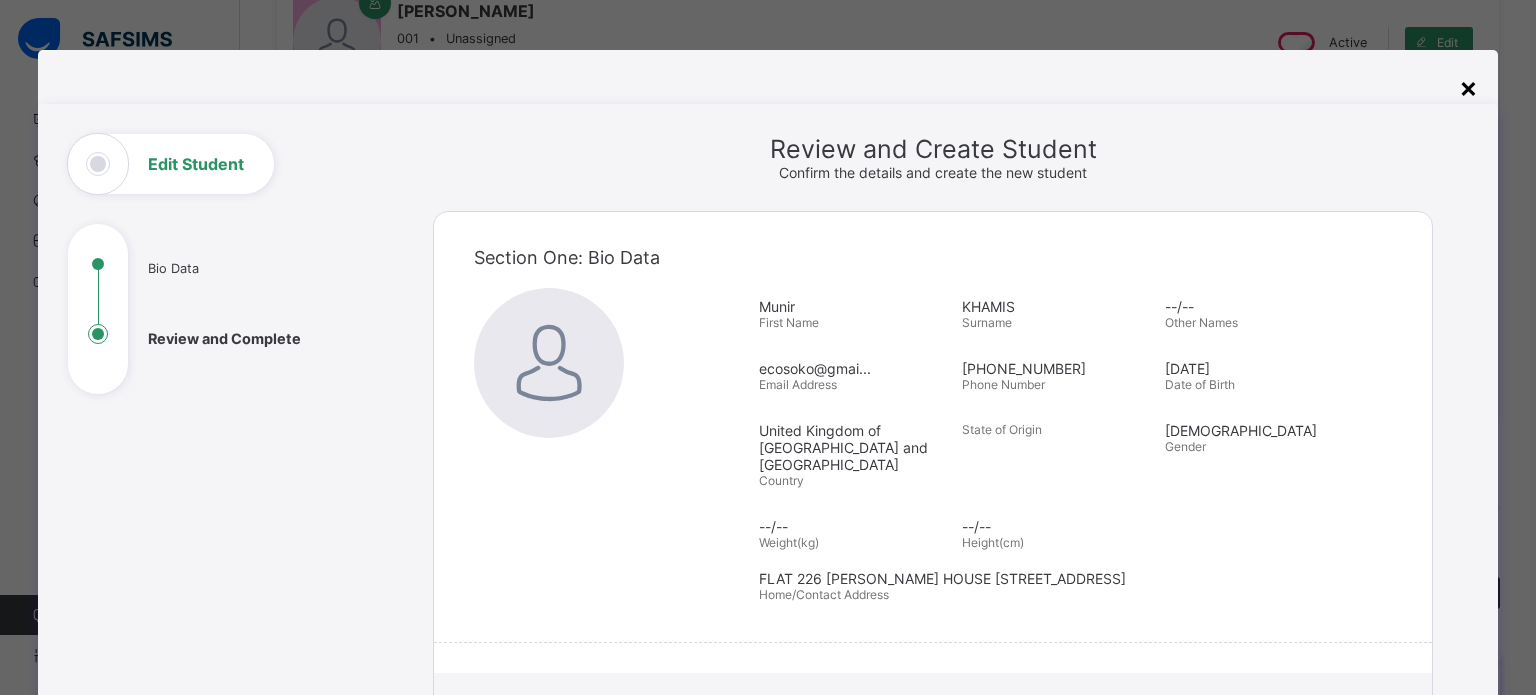 click on "×" at bounding box center [1468, 87] 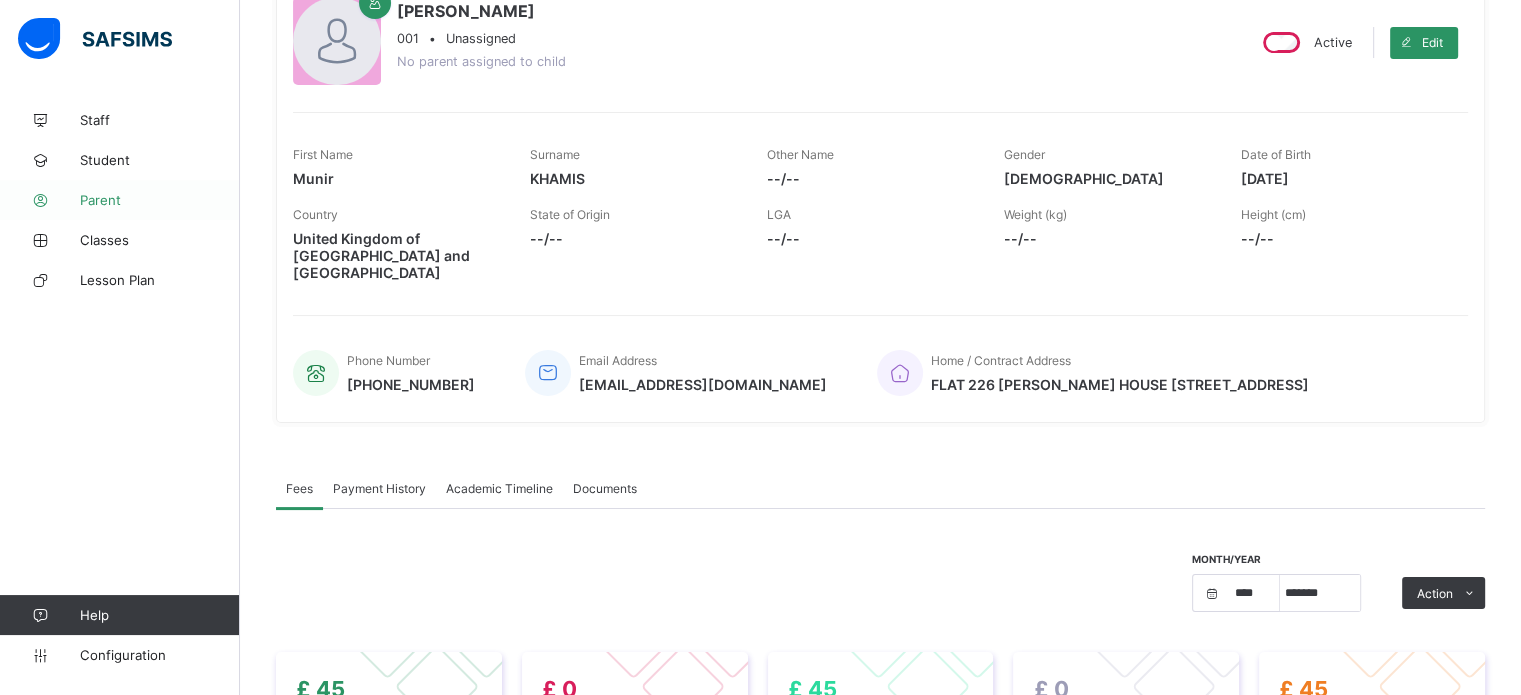 click on "Parent" at bounding box center (160, 200) 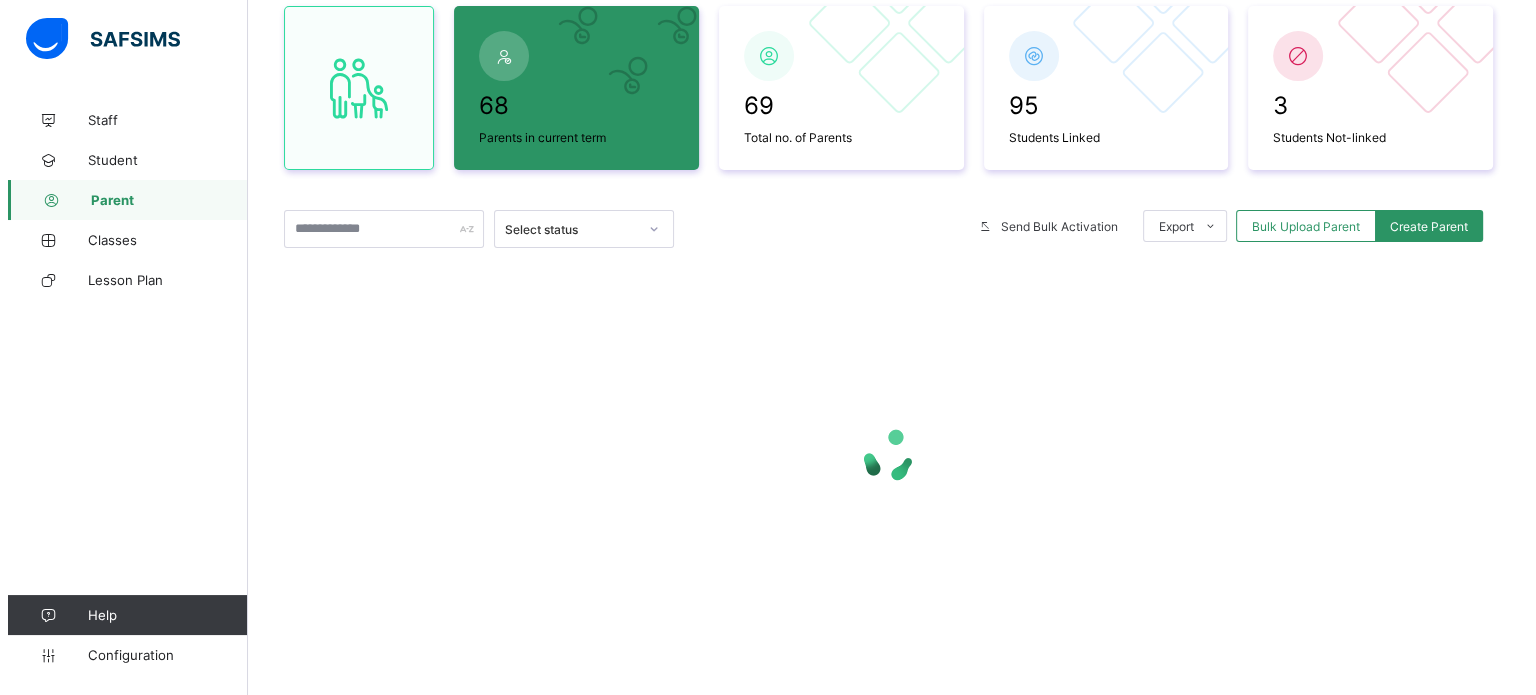 scroll, scrollTop: 200, scrollLeft: 0, axis: vertical 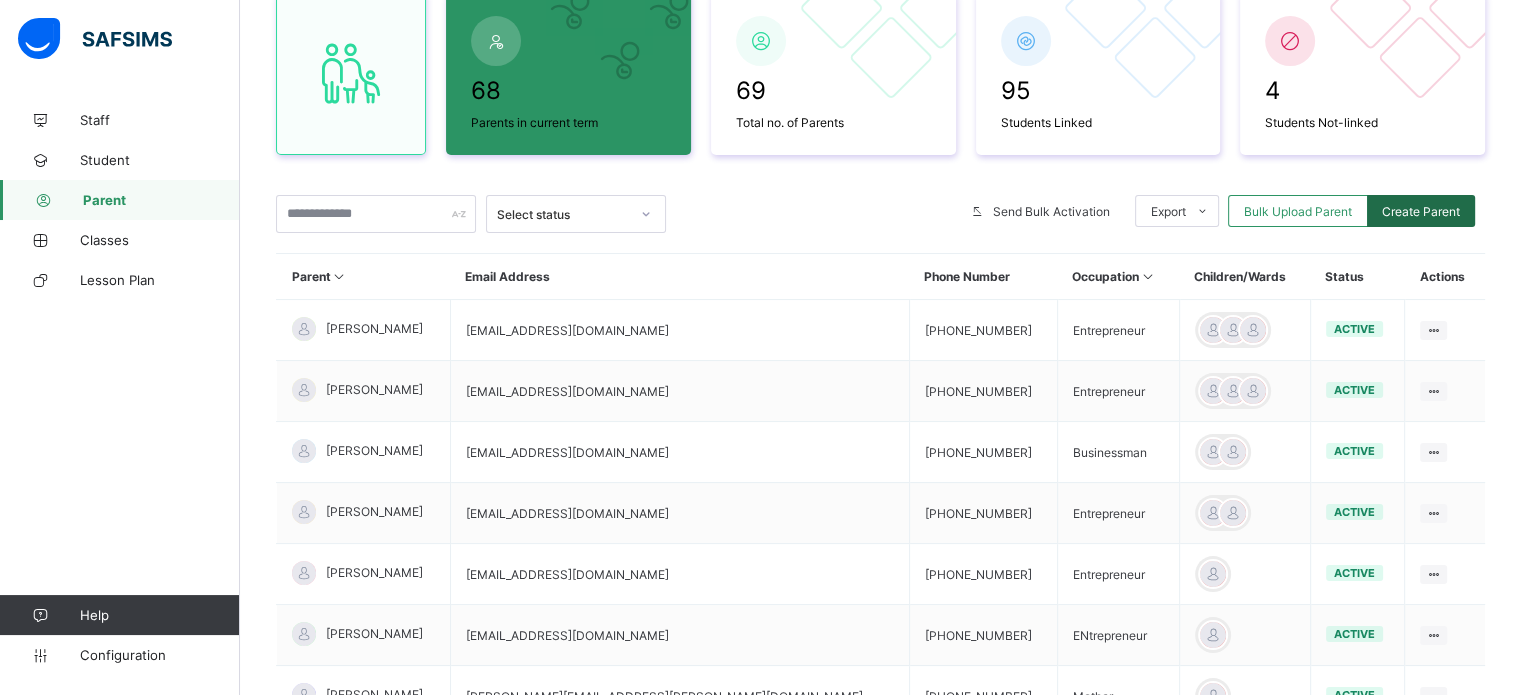 click on "Create Parent" at bounding box center (1421, 211) 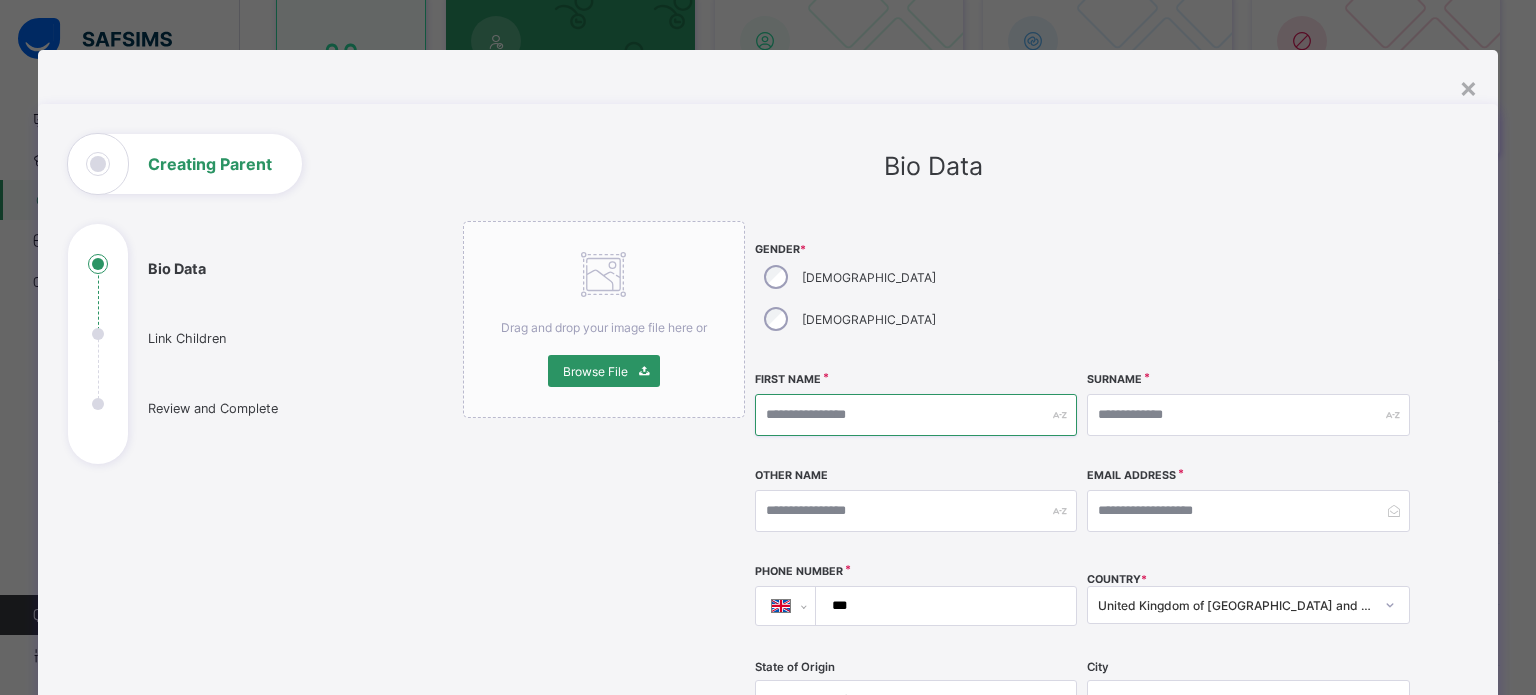 click at bounding box center (916, 415) 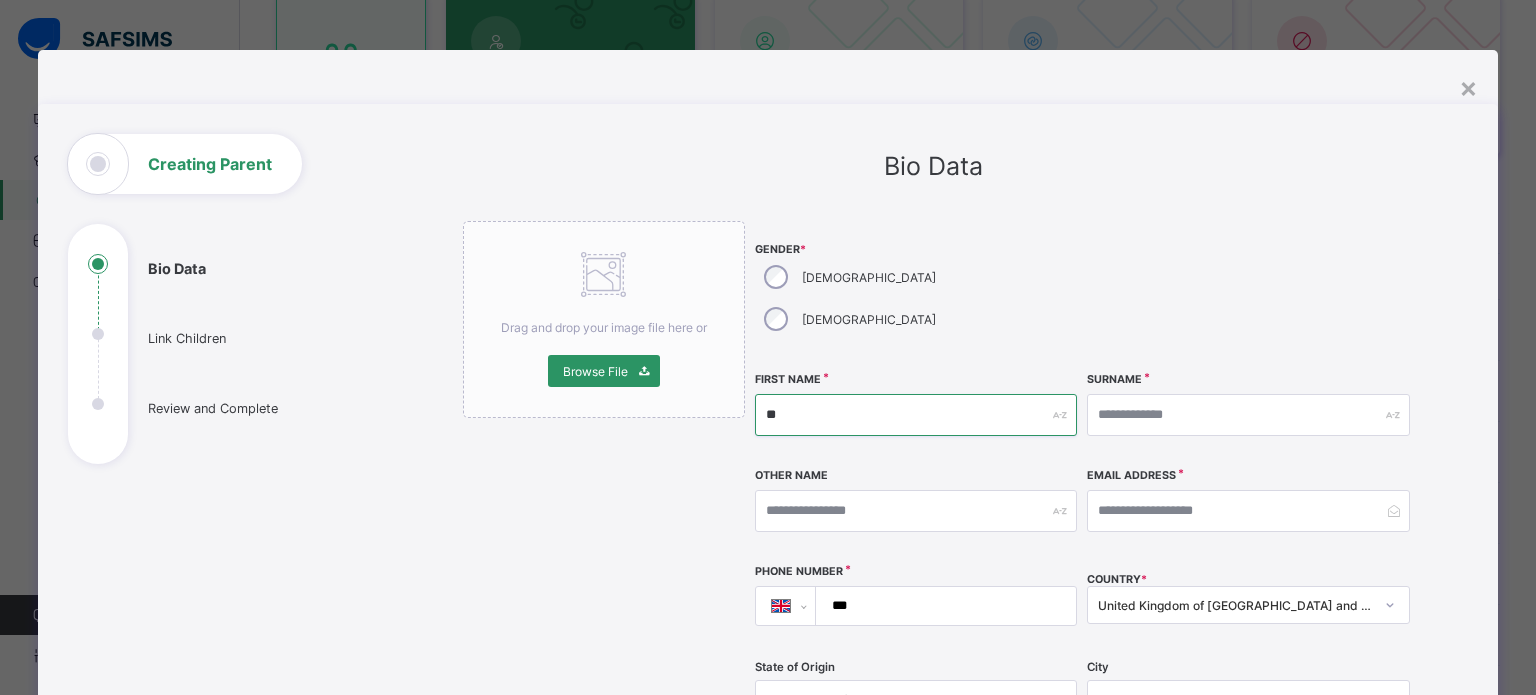 type on "*" 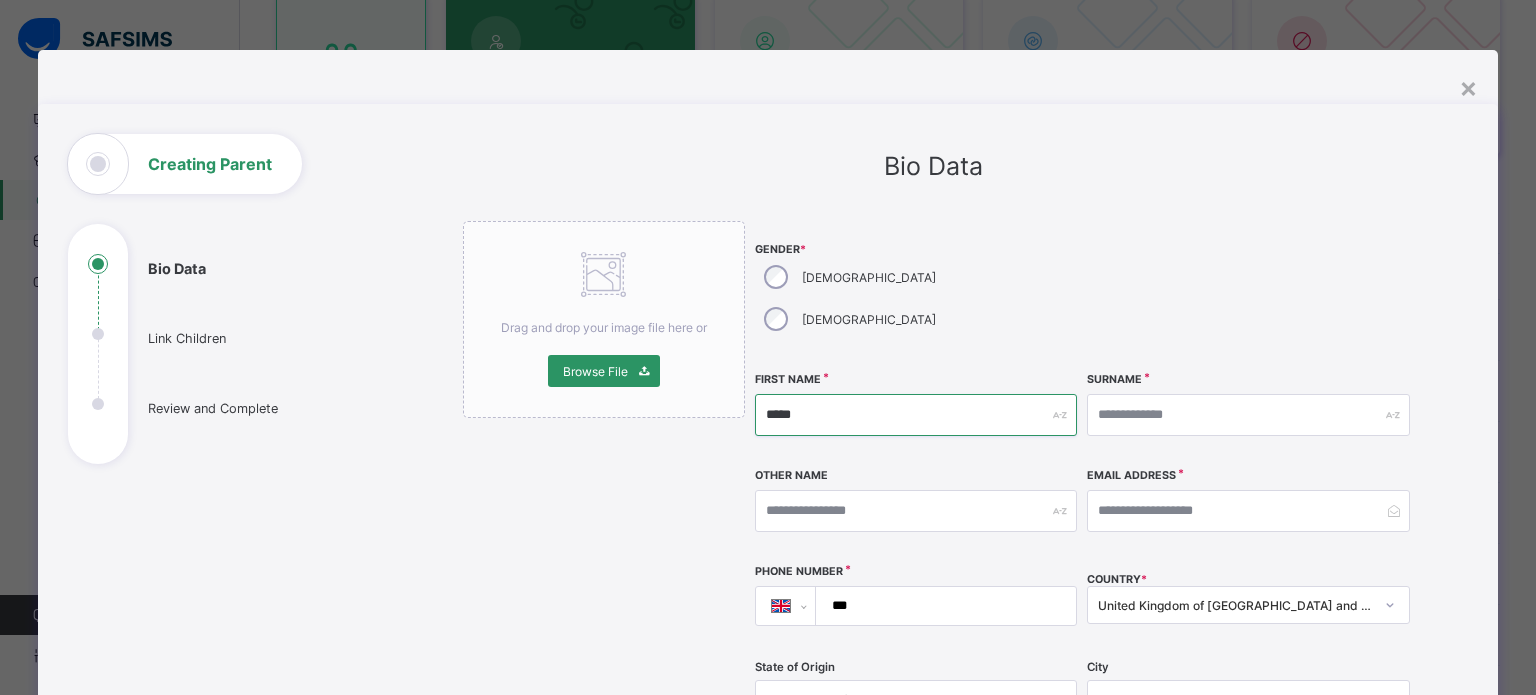 type on "****" 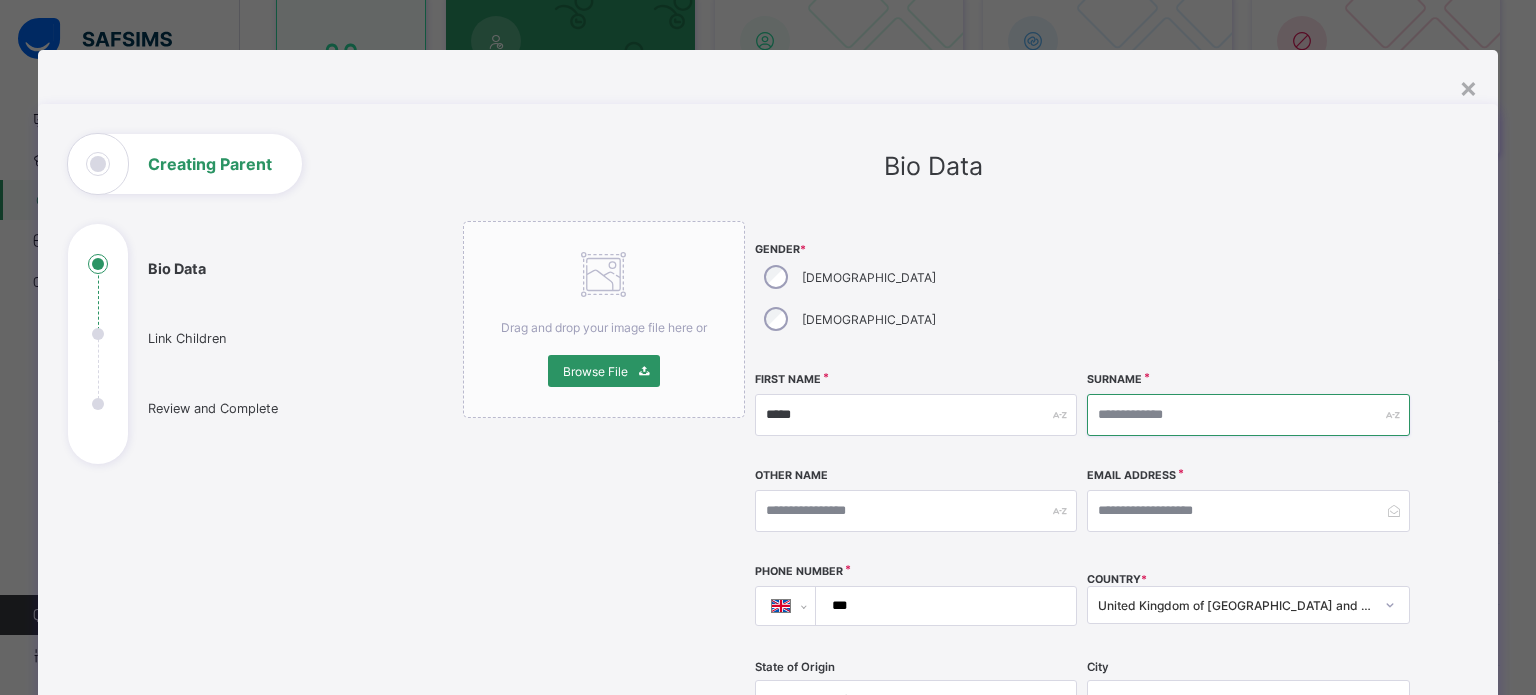 click at bounding box center [1248, 415] 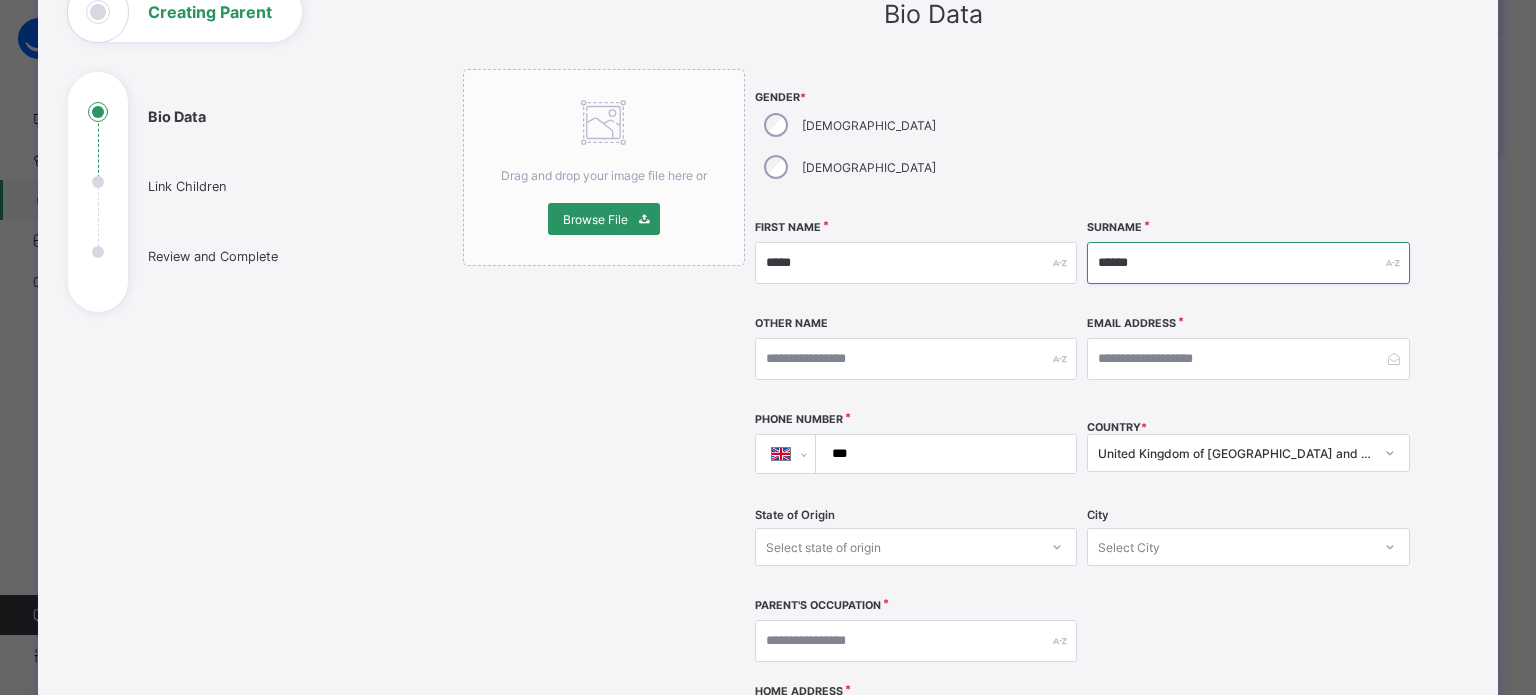scroll, scrollTop: 168, scrollLeft: 0, axis: vertical 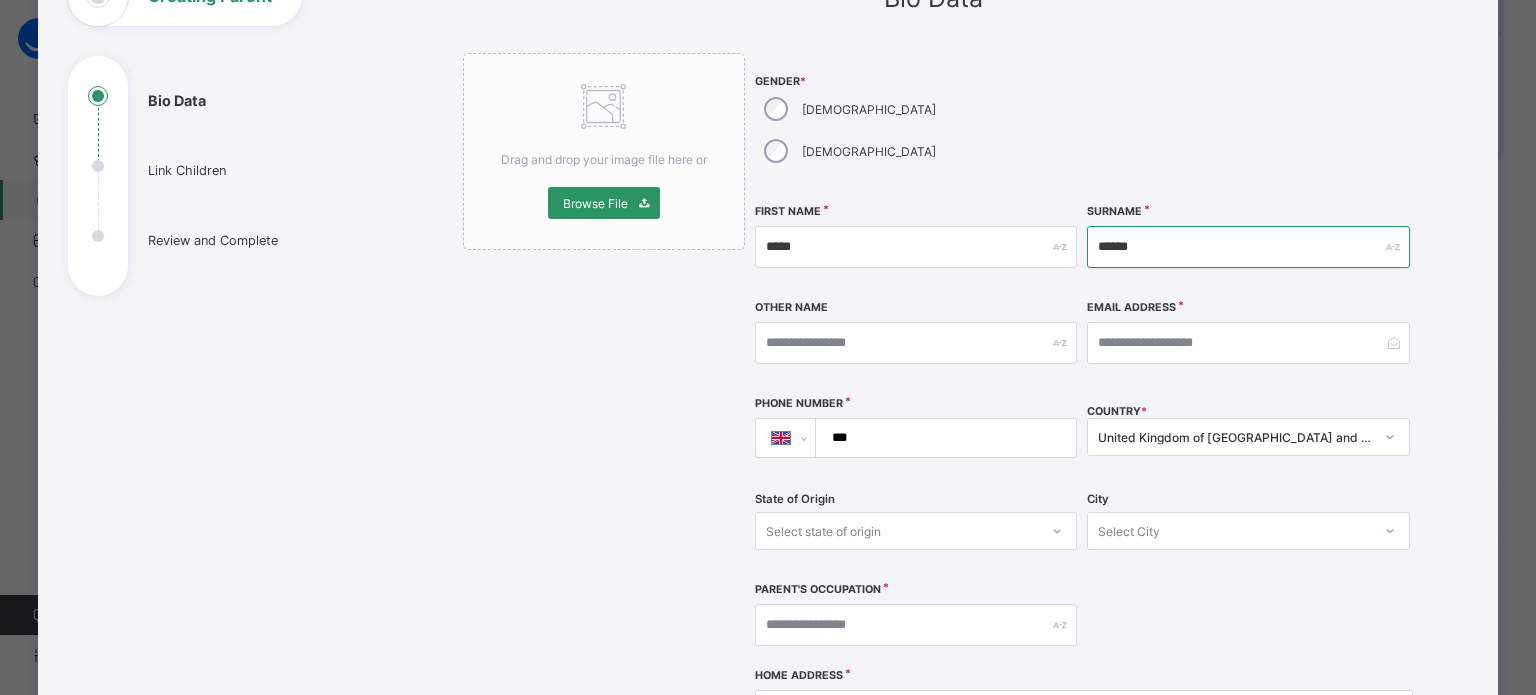type on "******" 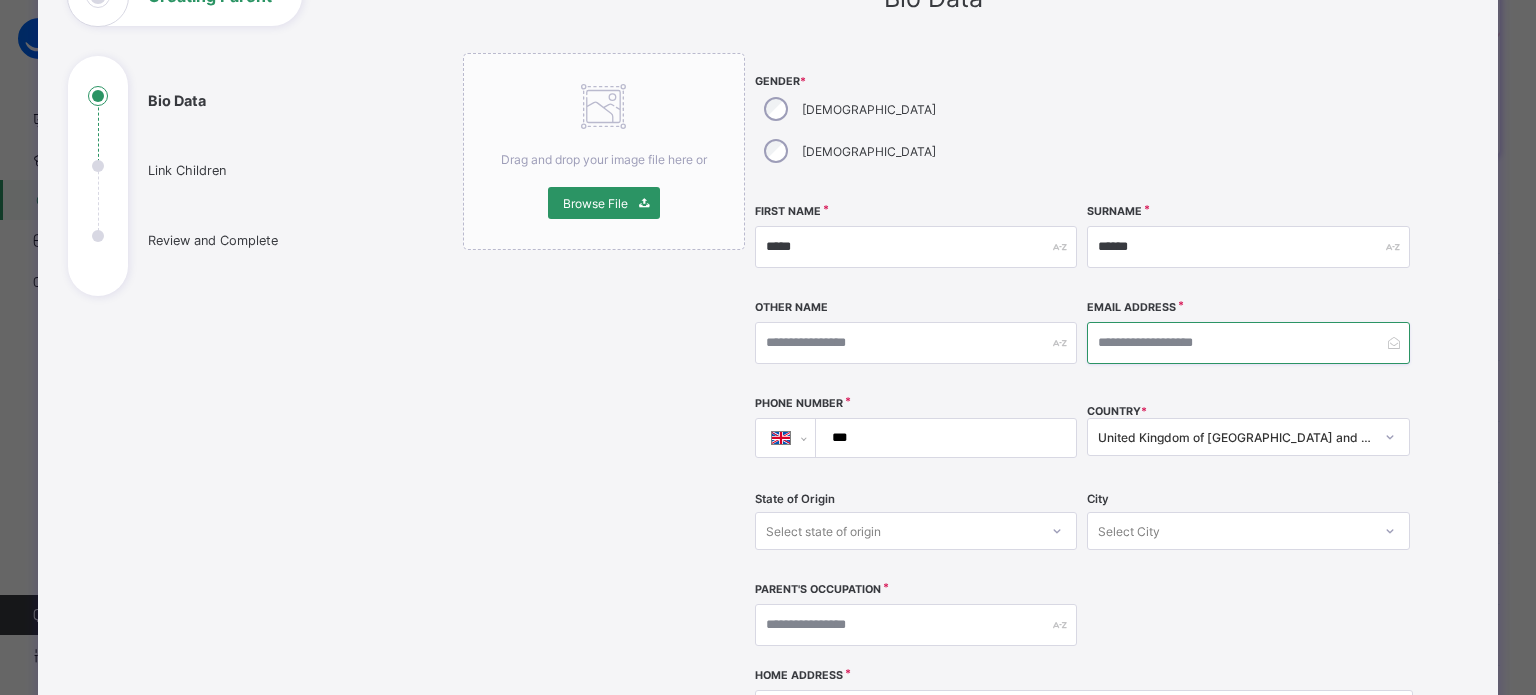 click at bounding box center (1248, 343) 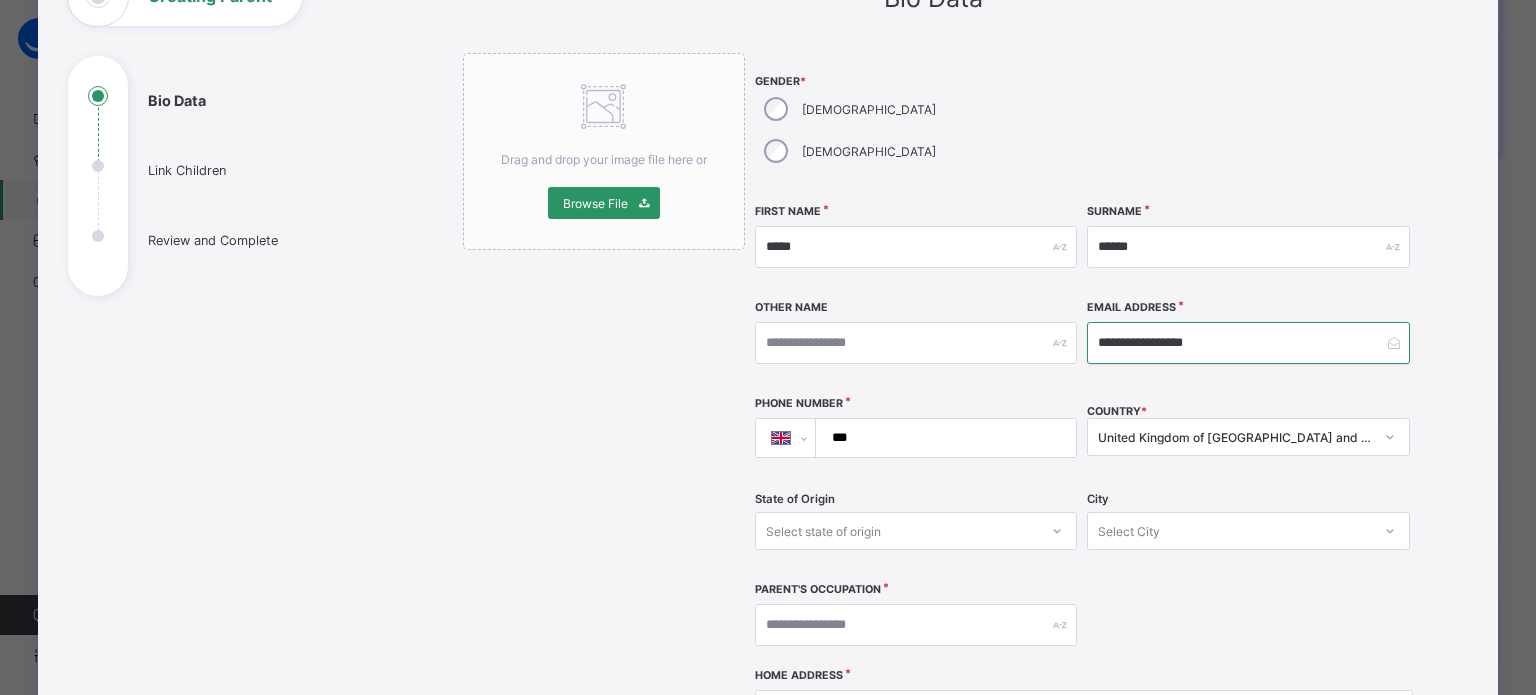 type on "**********" 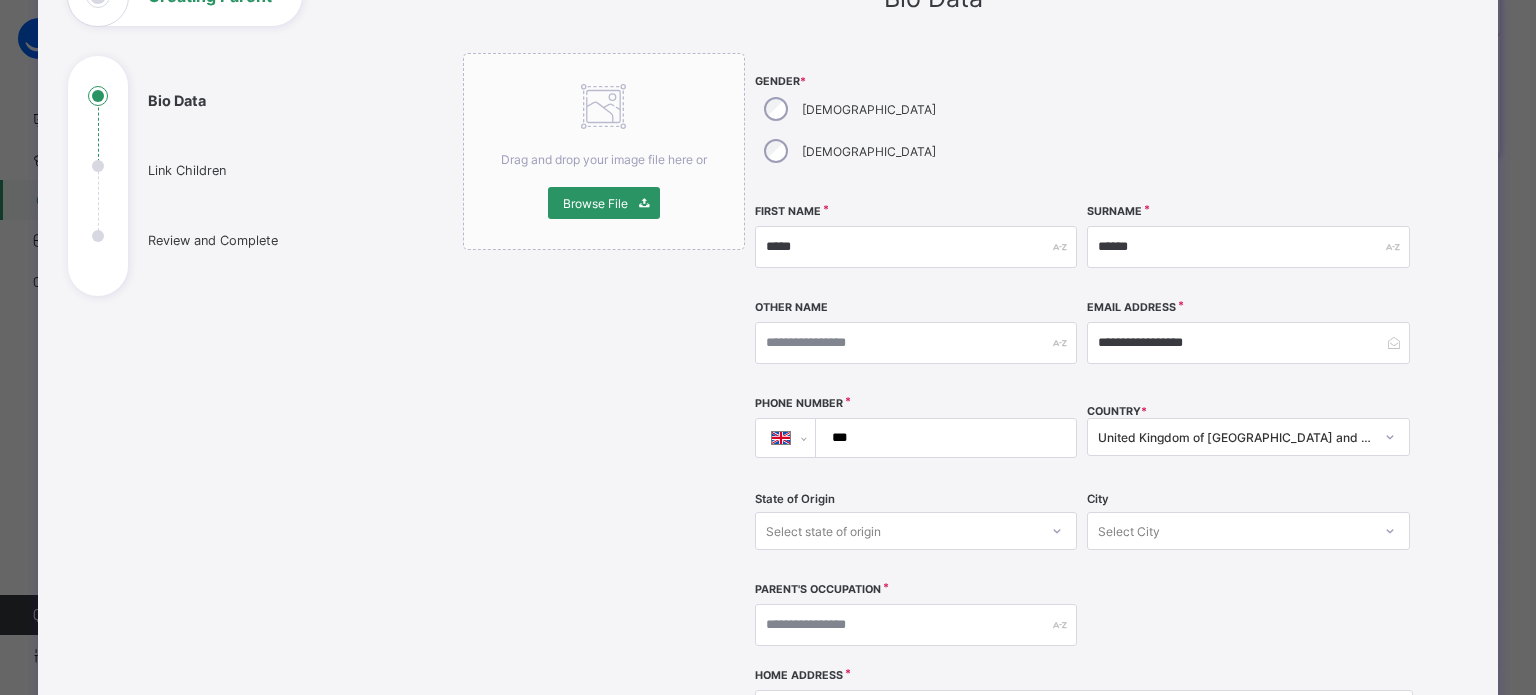 click on "***" at bounding box center [942, 438] 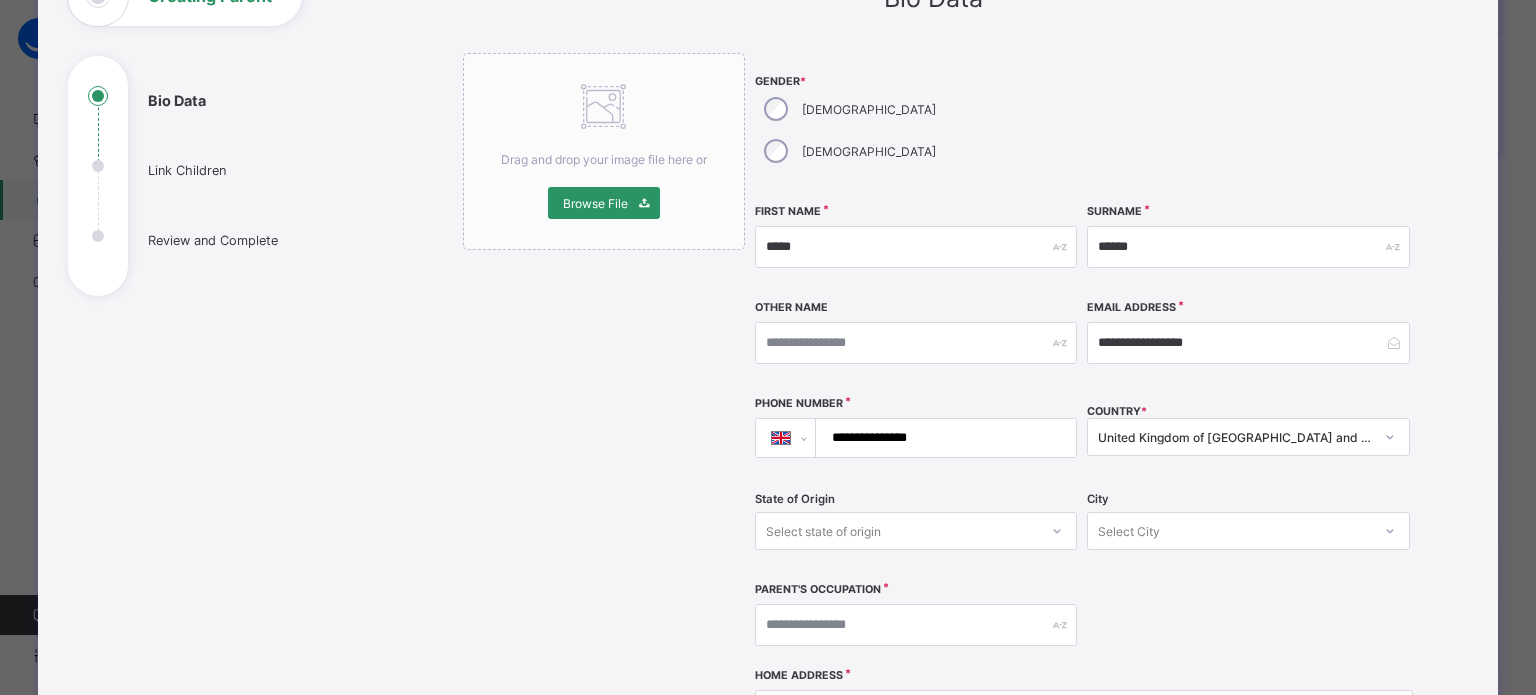 type on "**********" 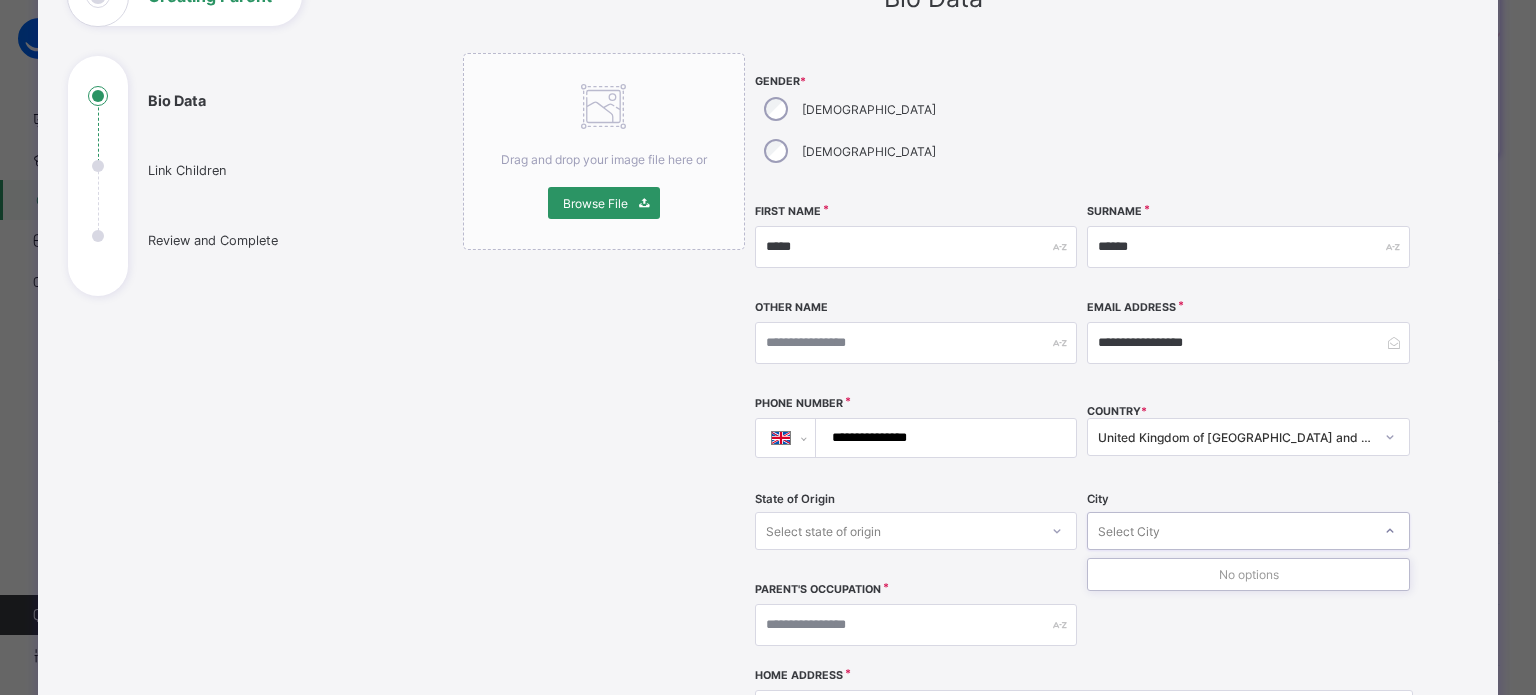 click on "Select City" at bounding box center (1229, 531) 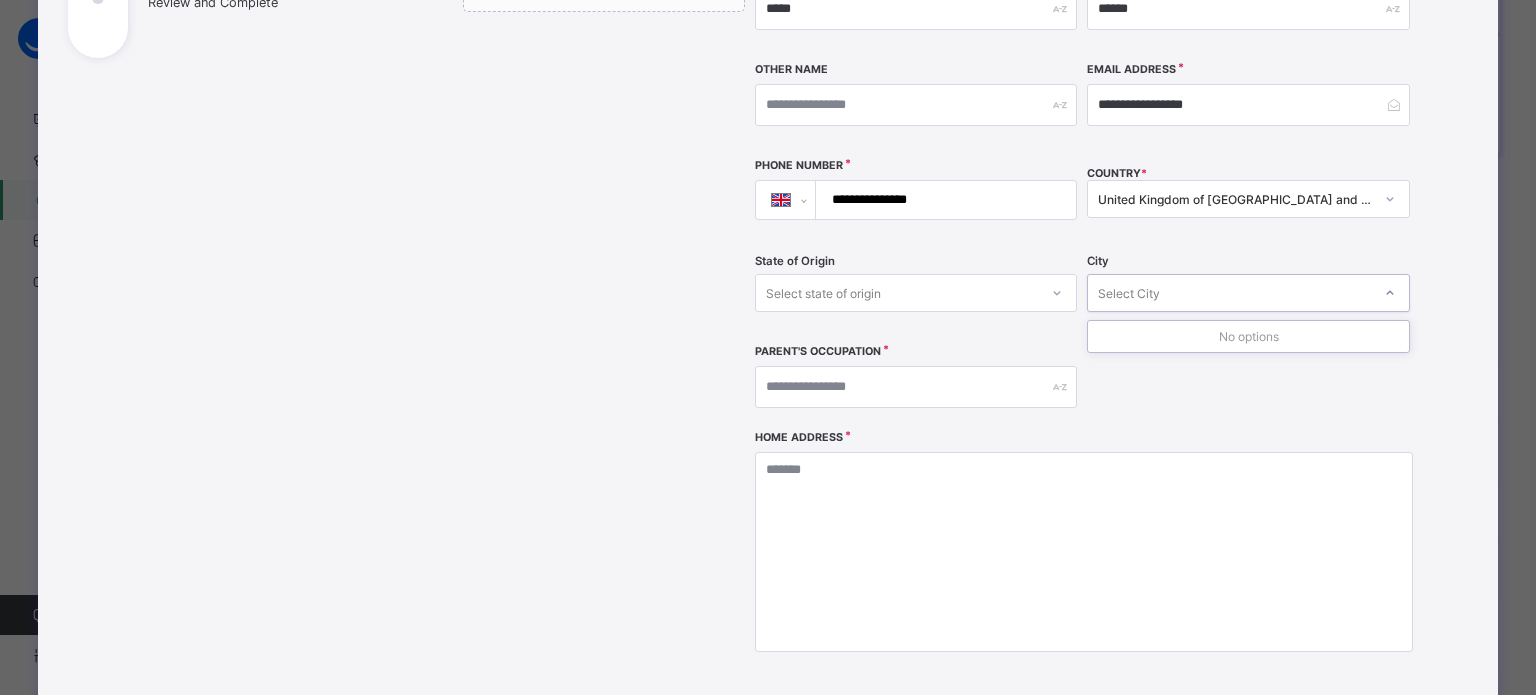 scroll, scrollTop: 409, scrollLeft: 0, axis: vertical 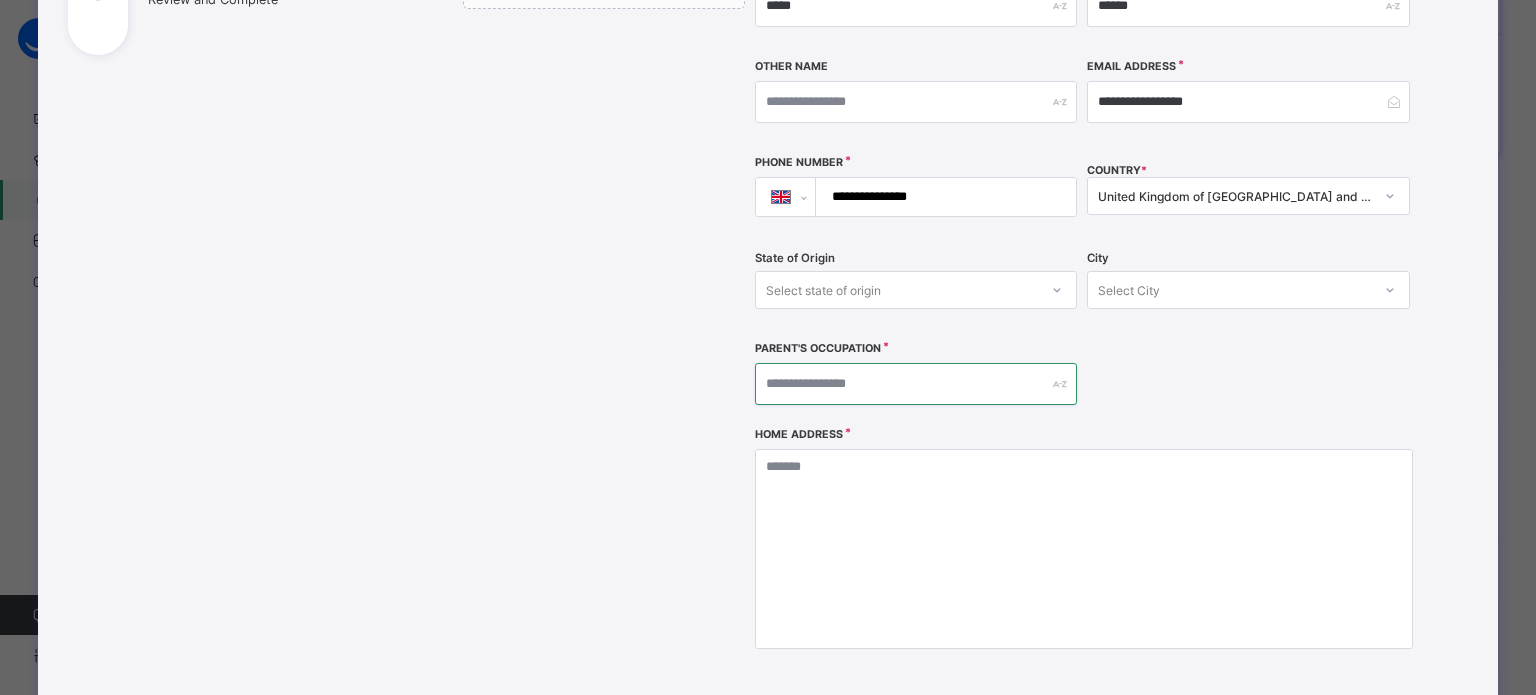 click at bounding box center (916, 384) 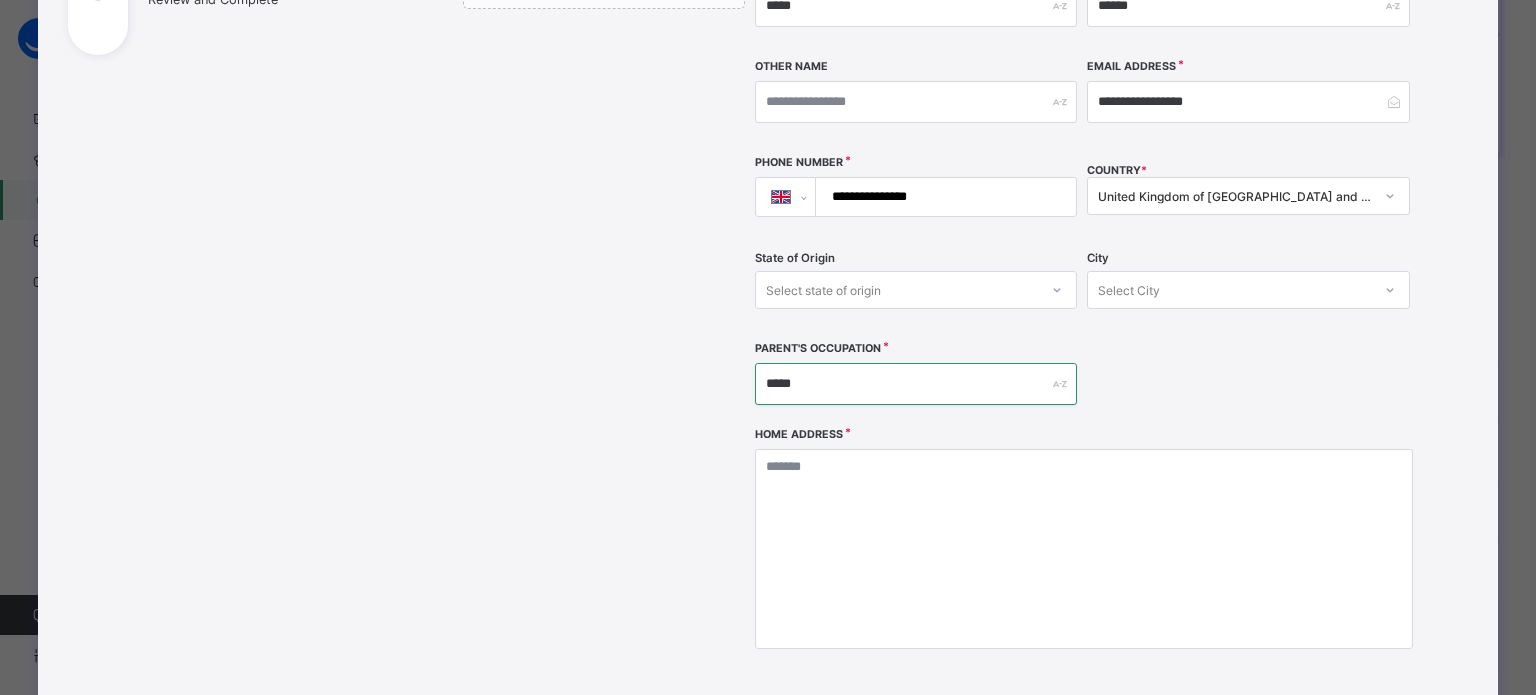 type on "*****" 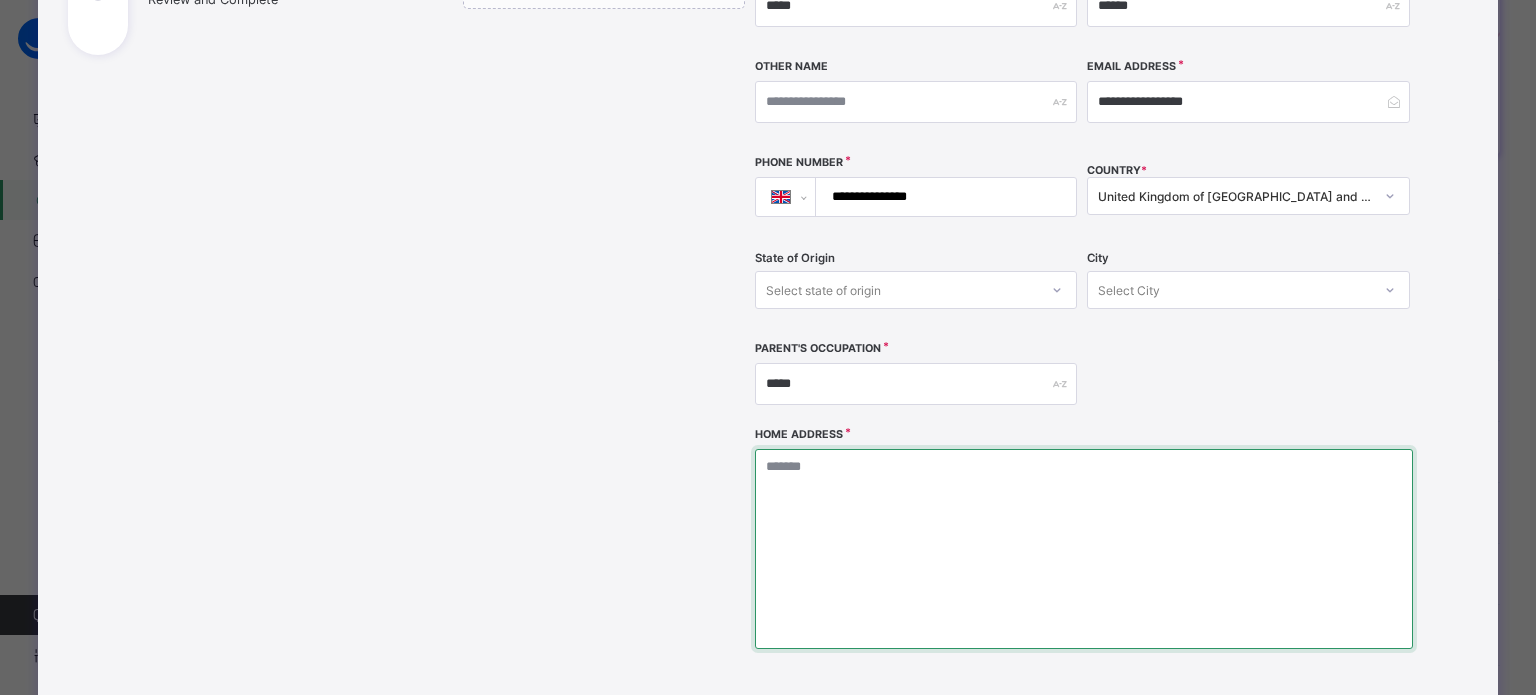 click at bounding box center (1084, 549) 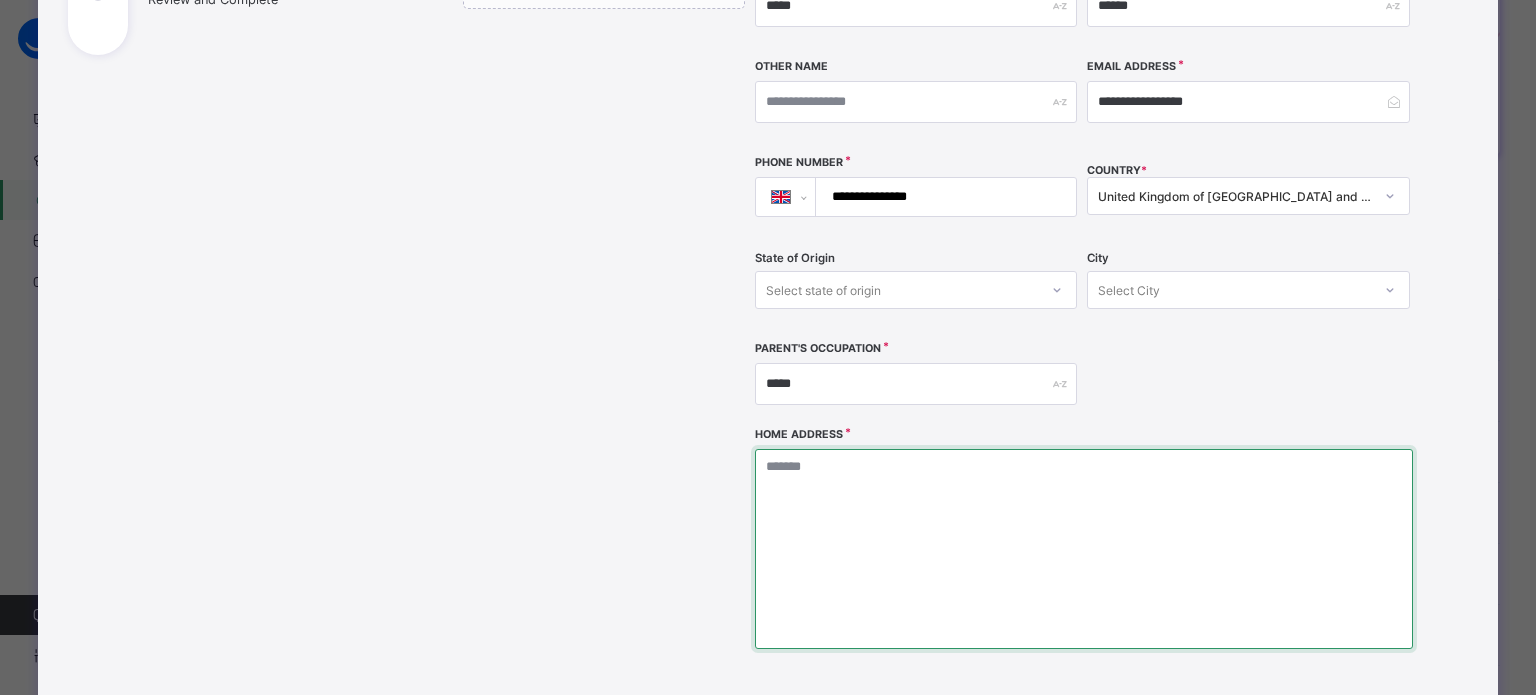 type on "*" 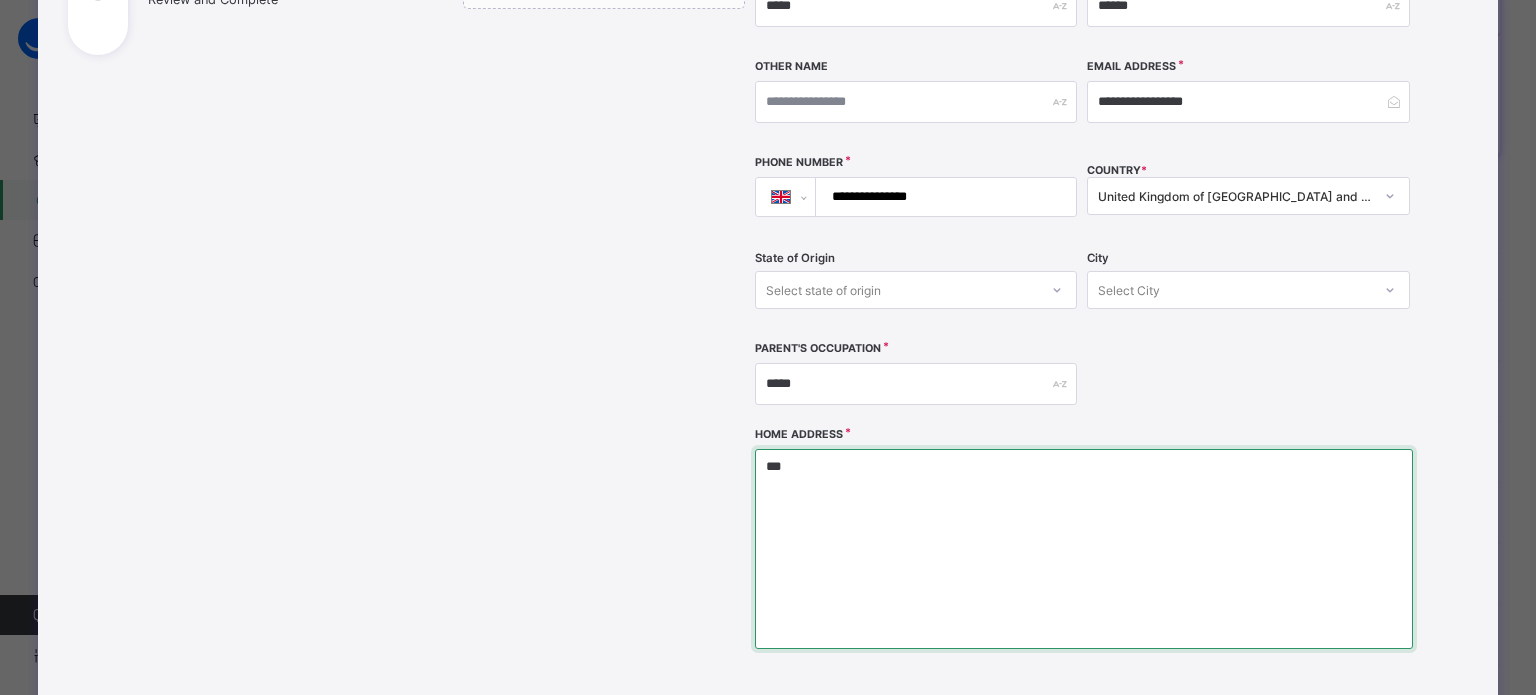 type on "***" 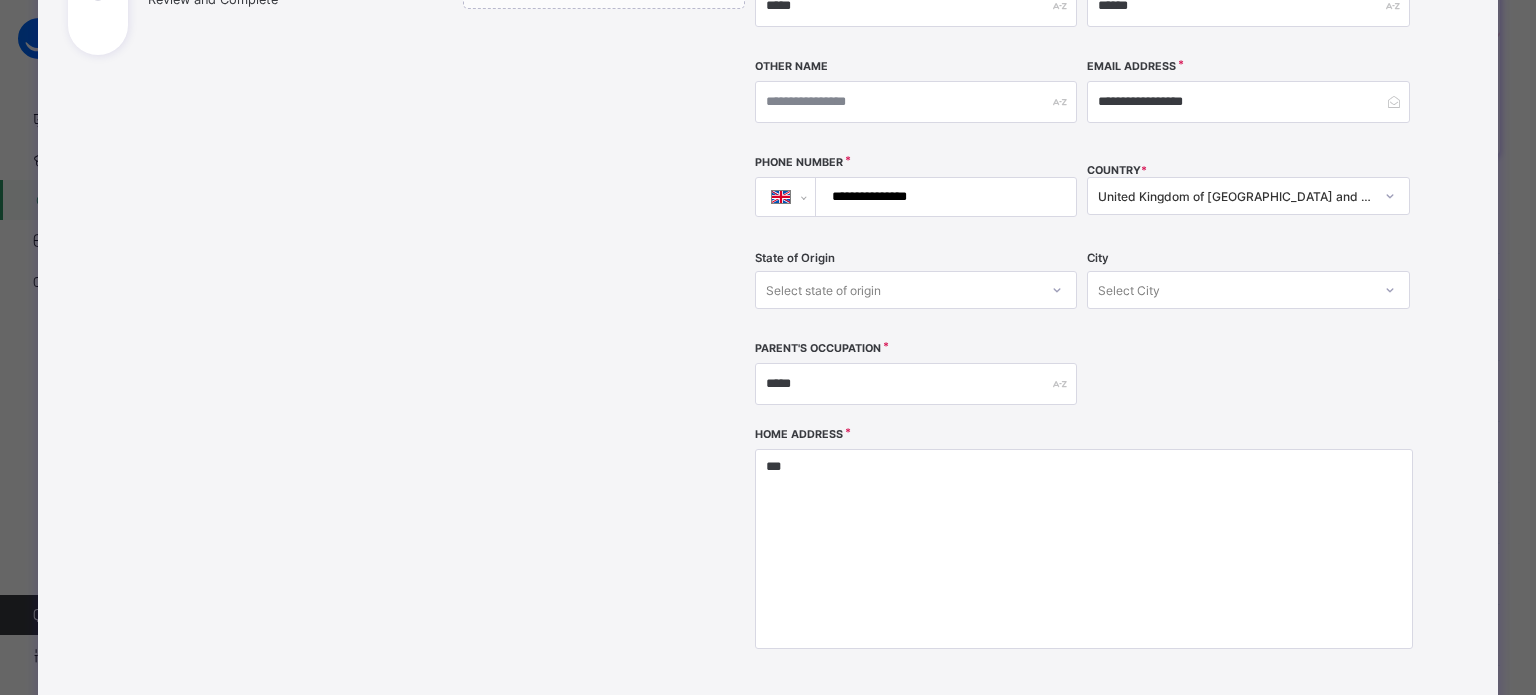 click on "Next" at bounding box center (1353, 728) 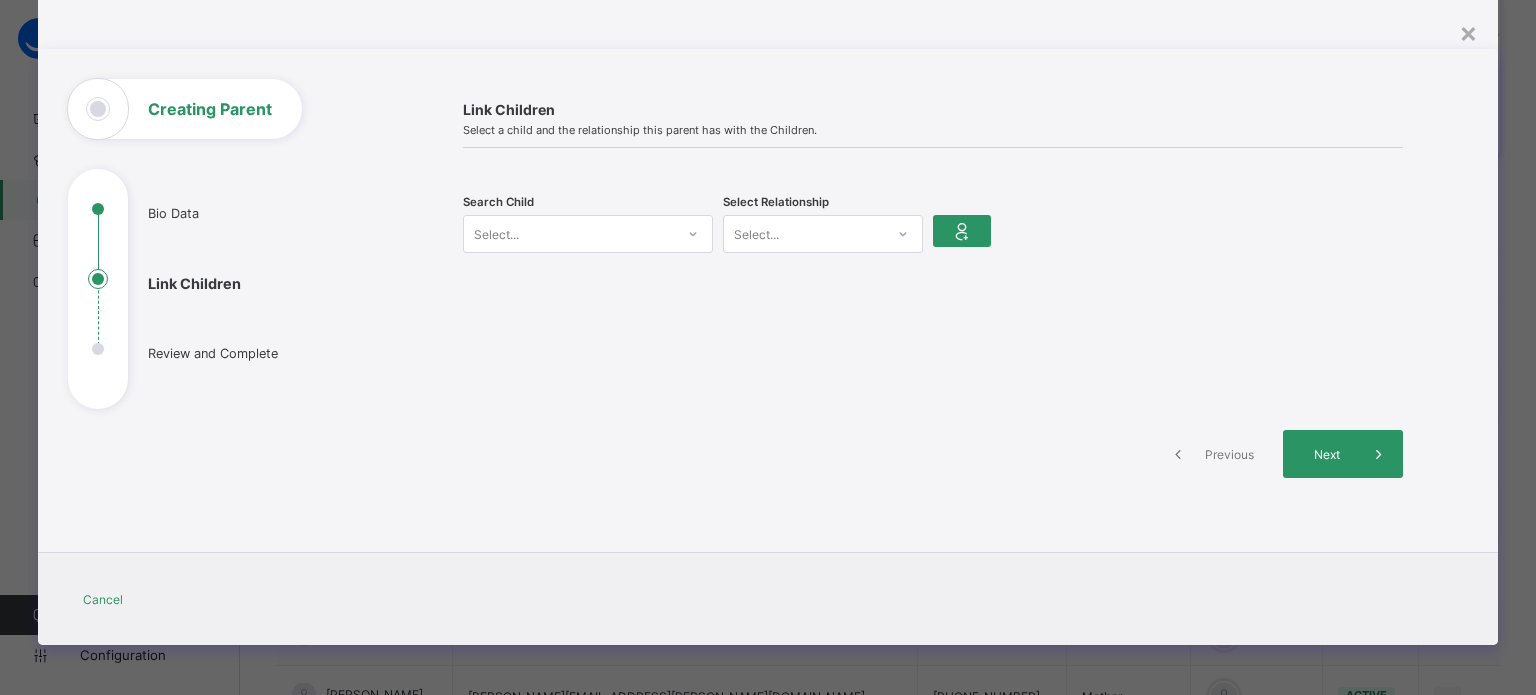 scroll, scrollTop: 52, scrollLeft: 0, axis: vertical 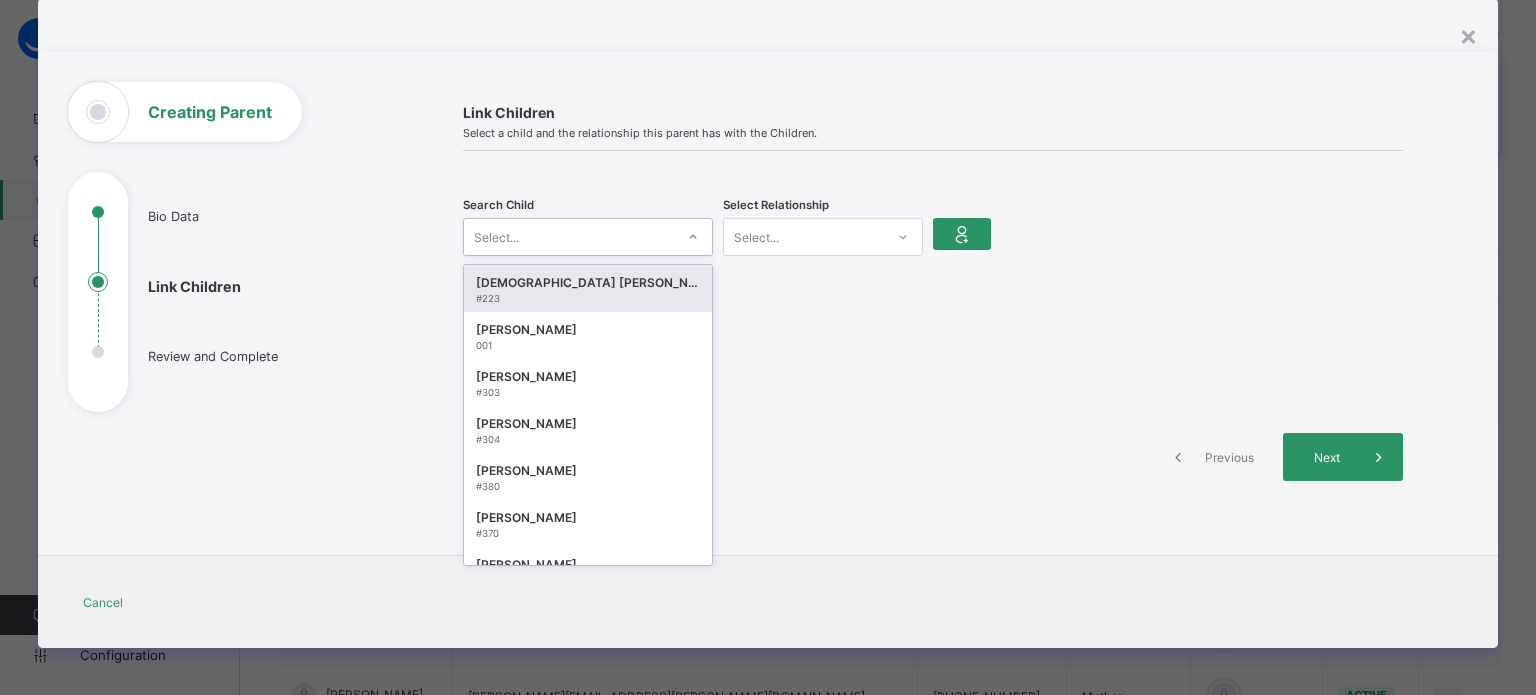 click 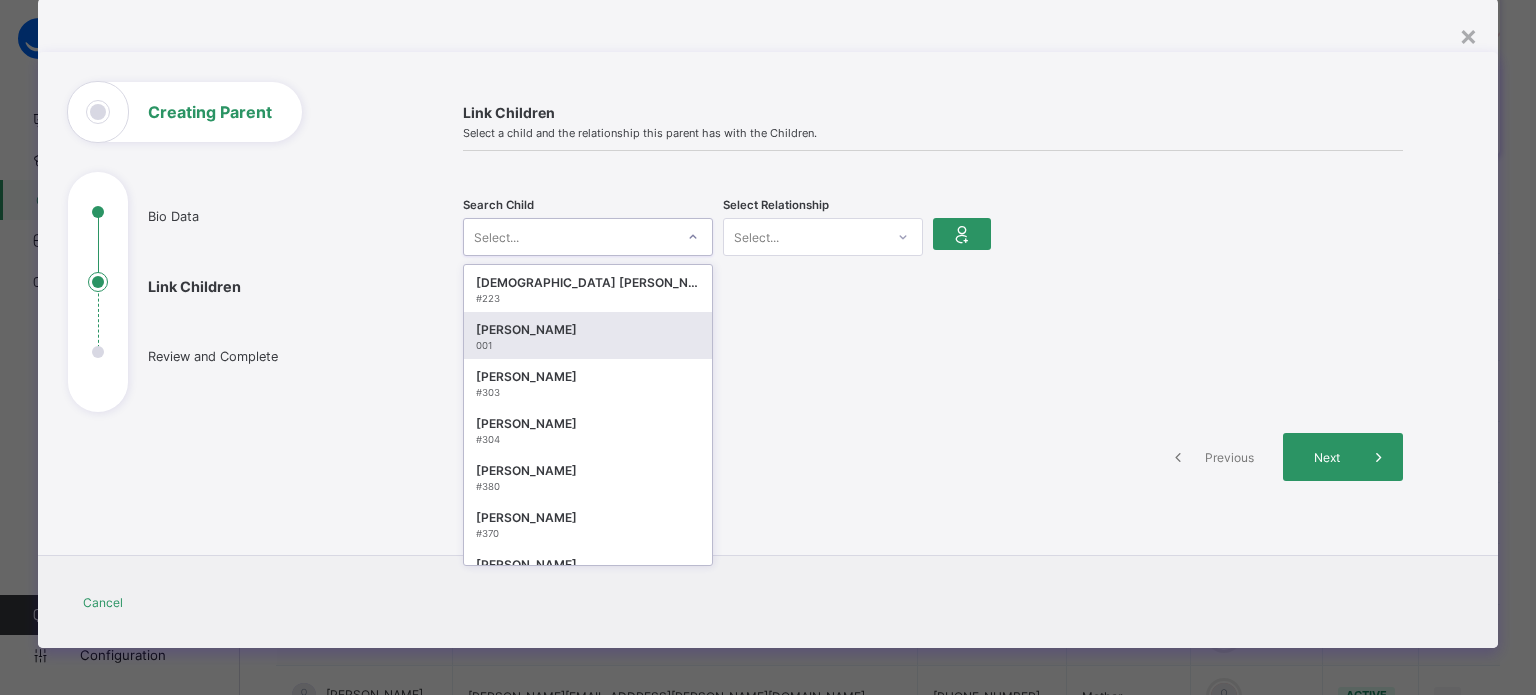 click on "[PERSON_NAME]" at bounding box center [588, 330] 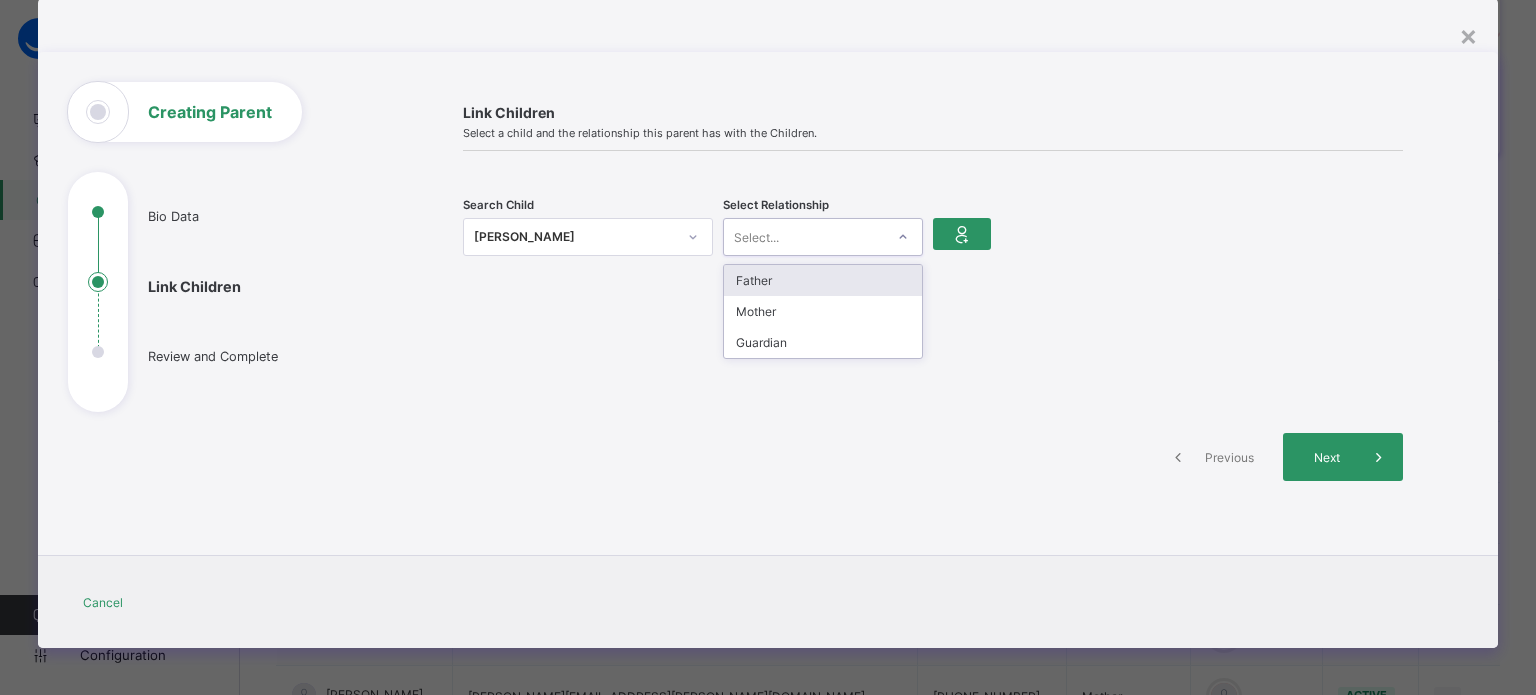 click 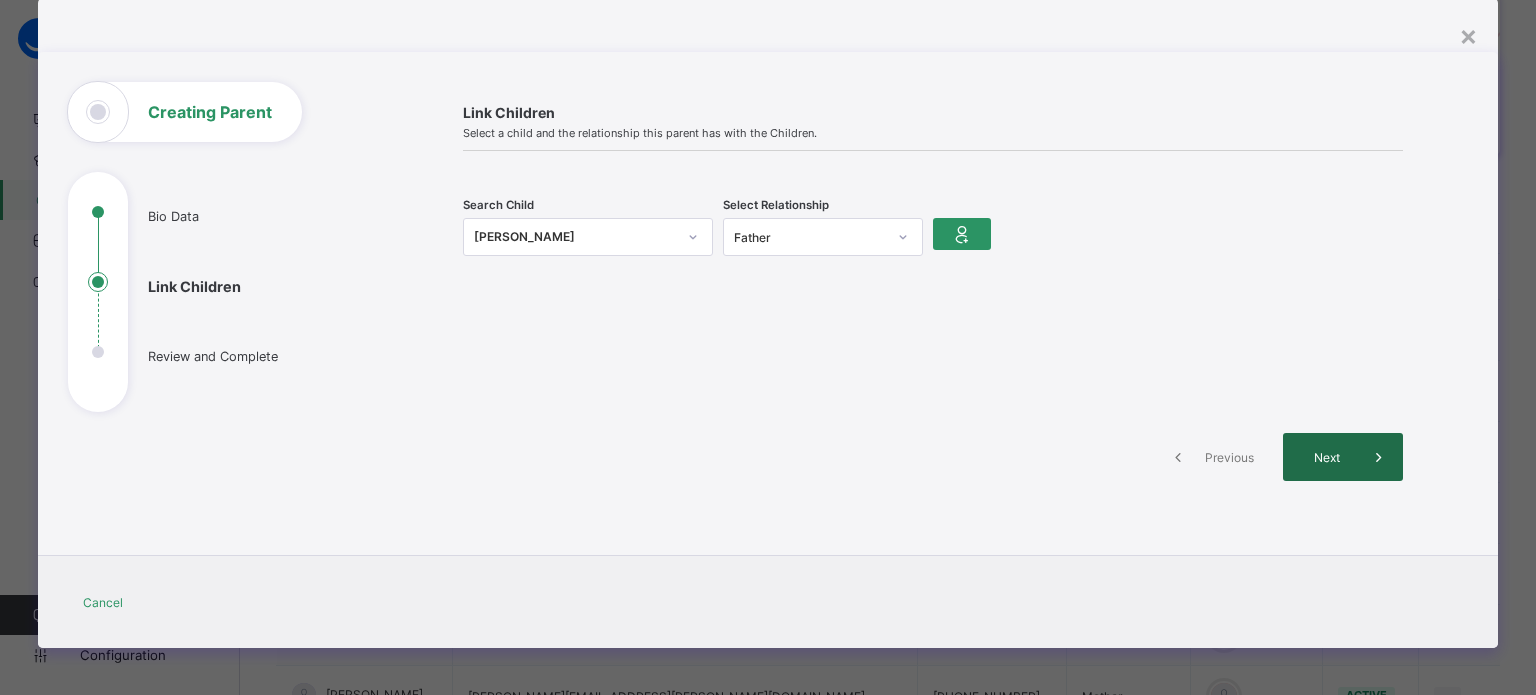 click on "Next" at bounding box center [1326, 457] 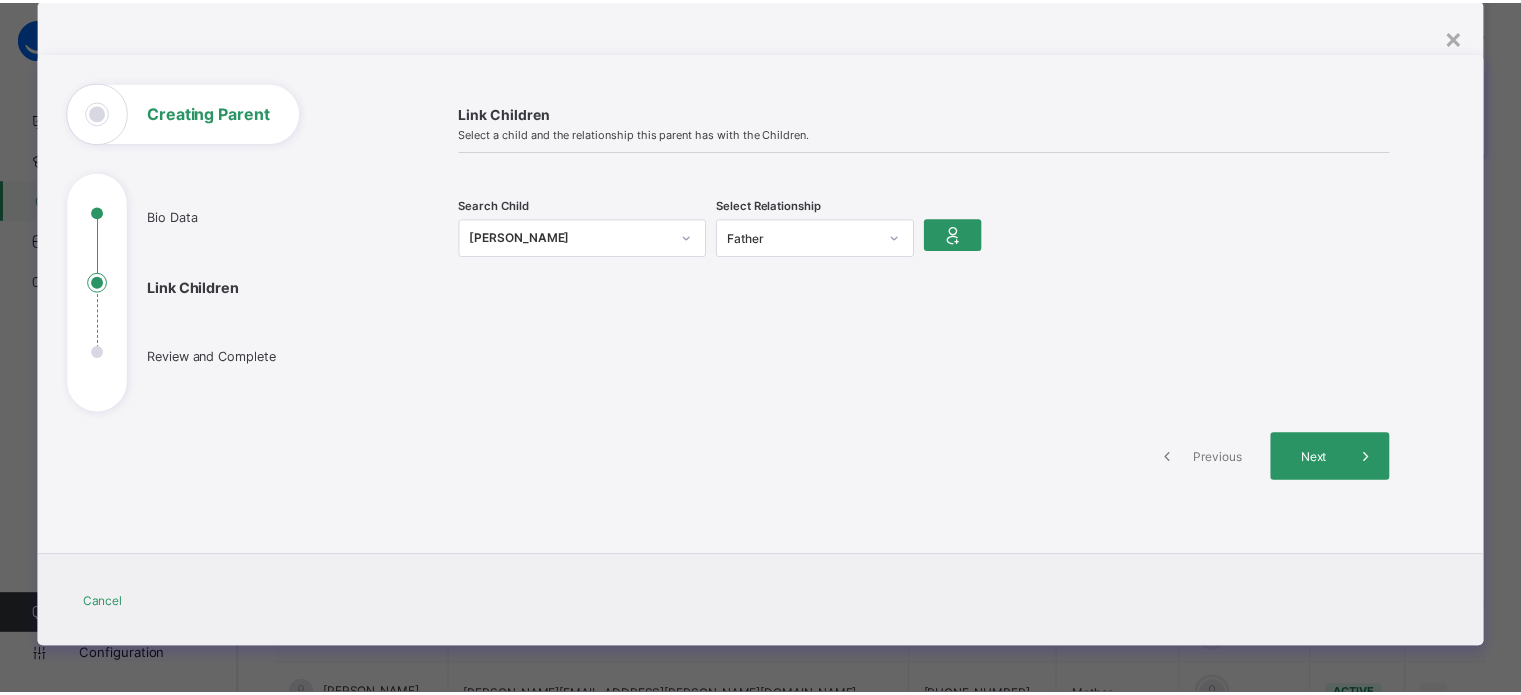 scroll, scrollTop: 0, scrollLeft: 0, axis: both 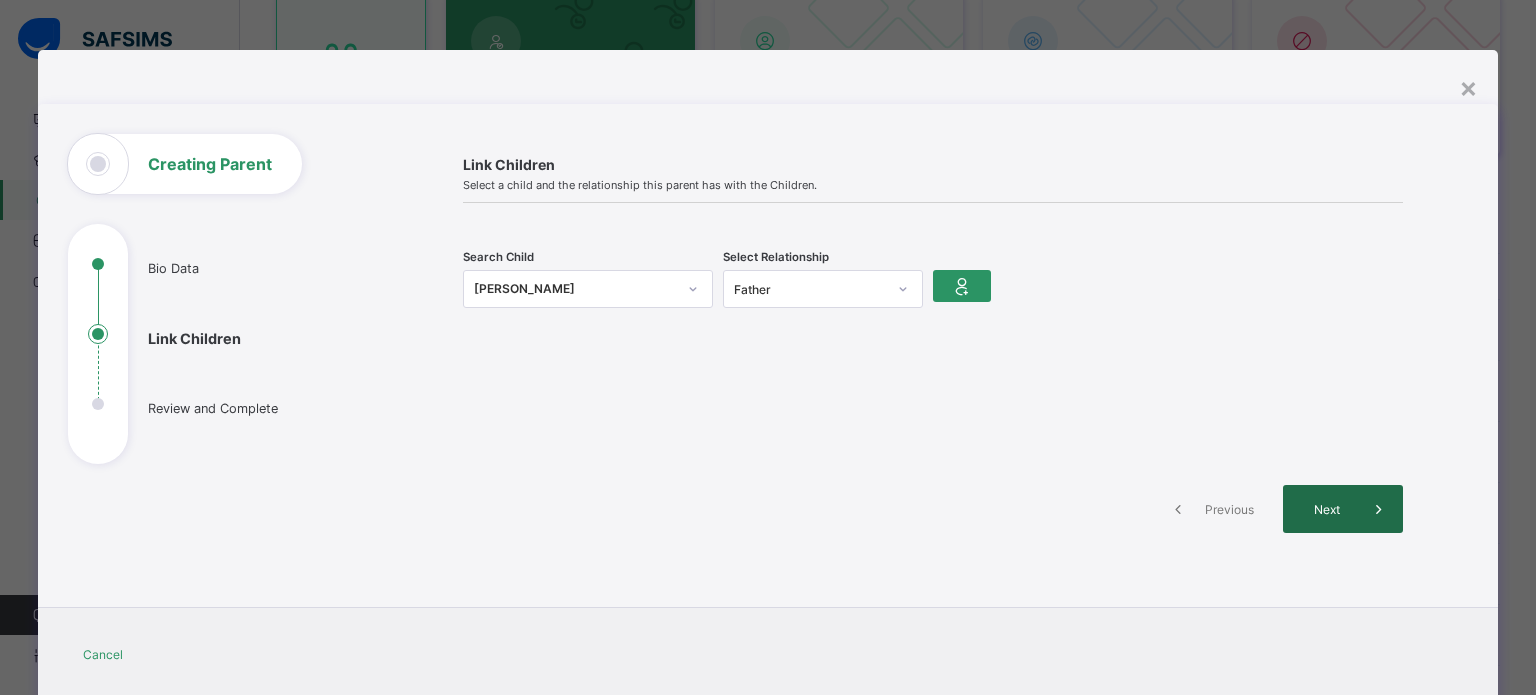 click at bounding box center [1379, 509] 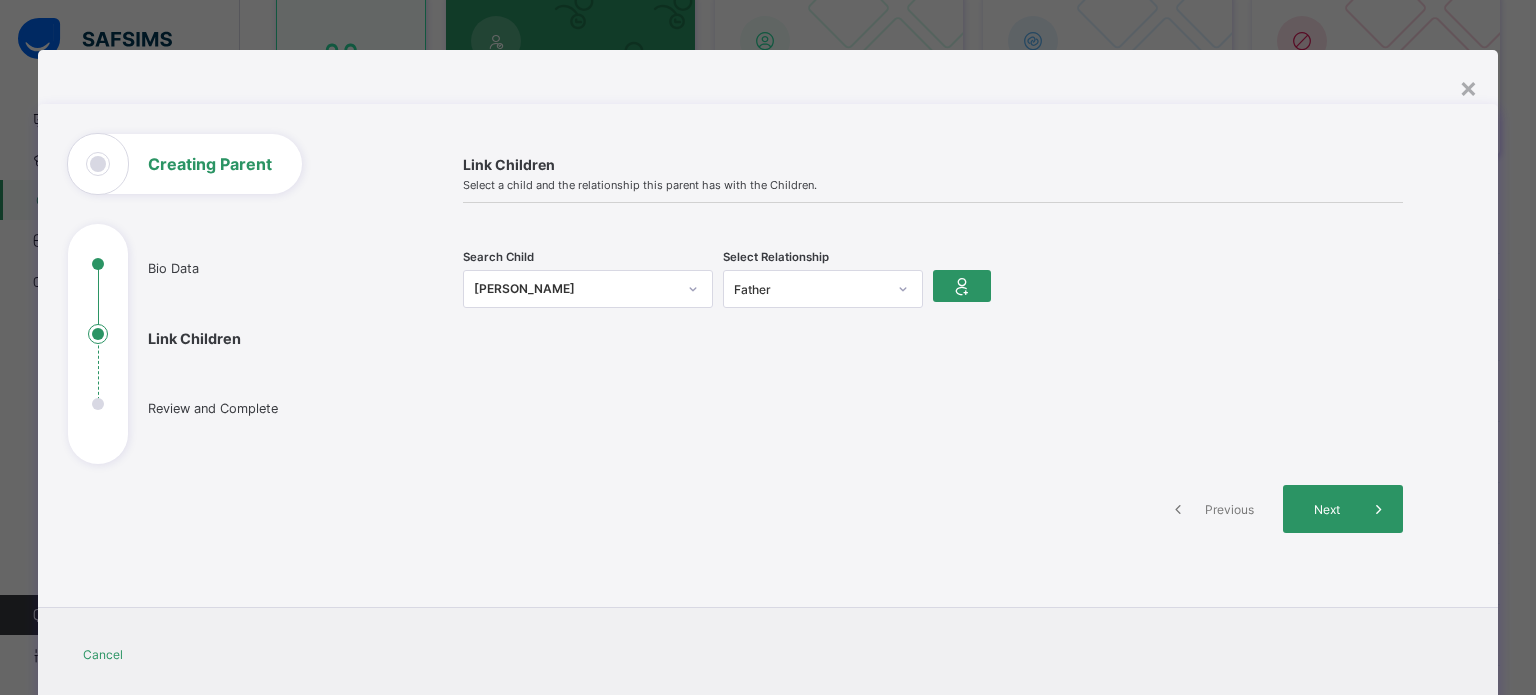click at bounding box center (933, 400) 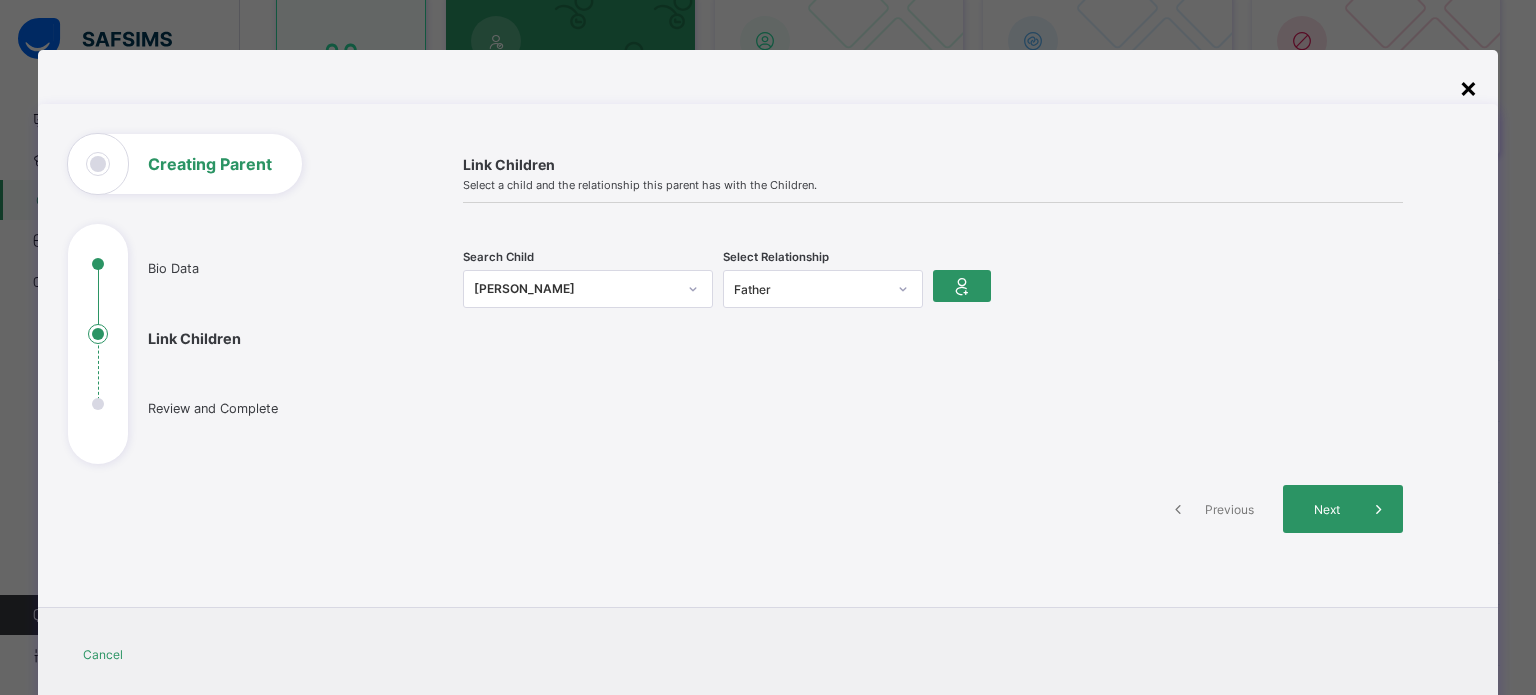 click on "×" at bounding box center [1468, 87] 